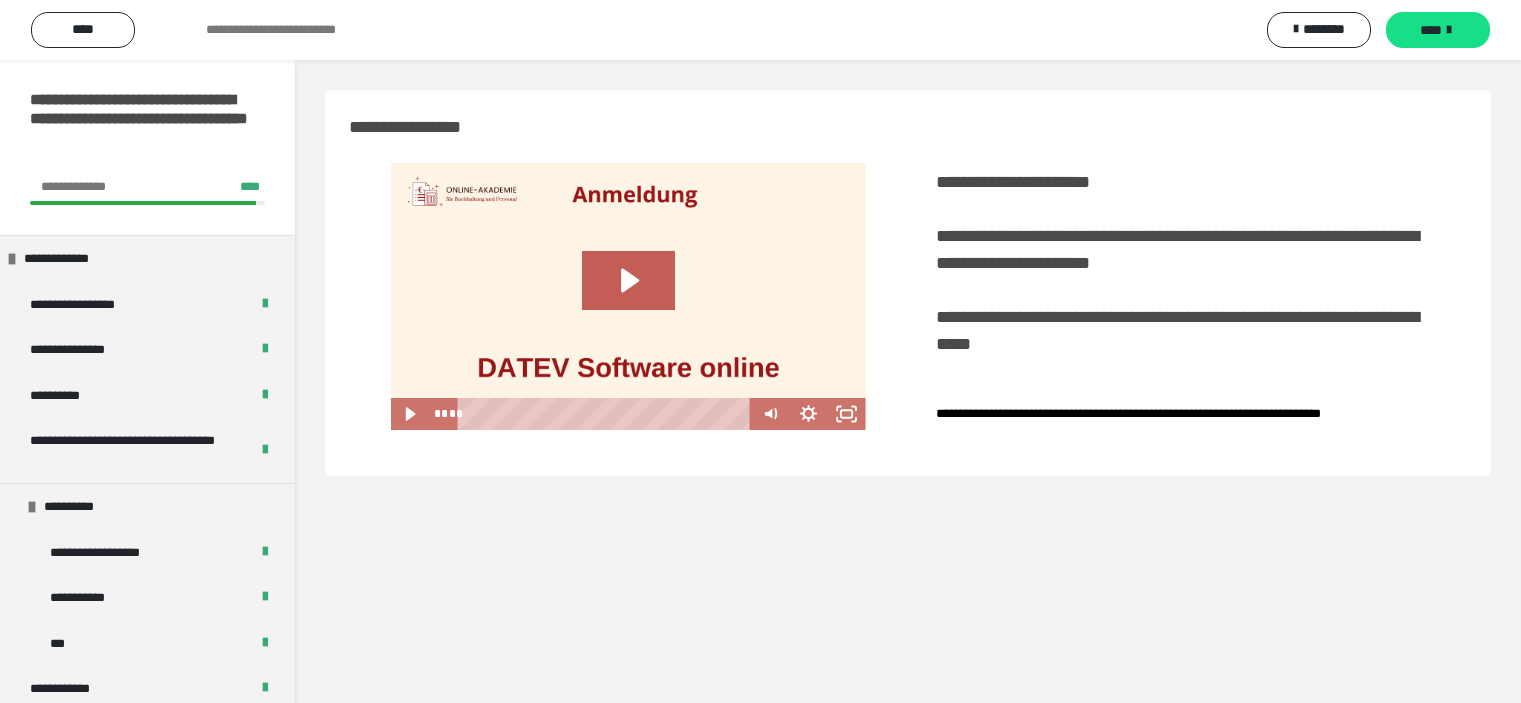 scroll, scrollTop: 0, scrollLeft: 0, axis: both 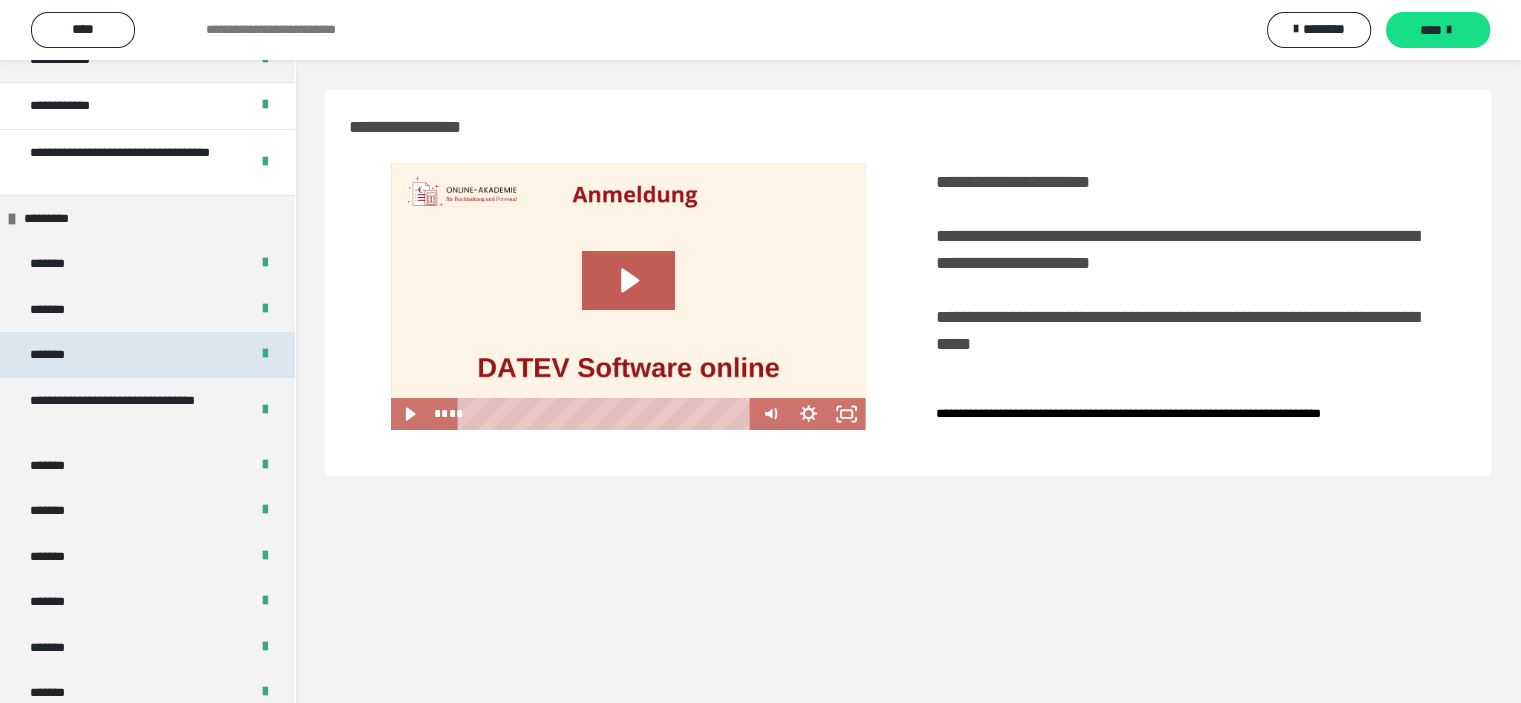 click on "*******" at bounding box center [147, 355] 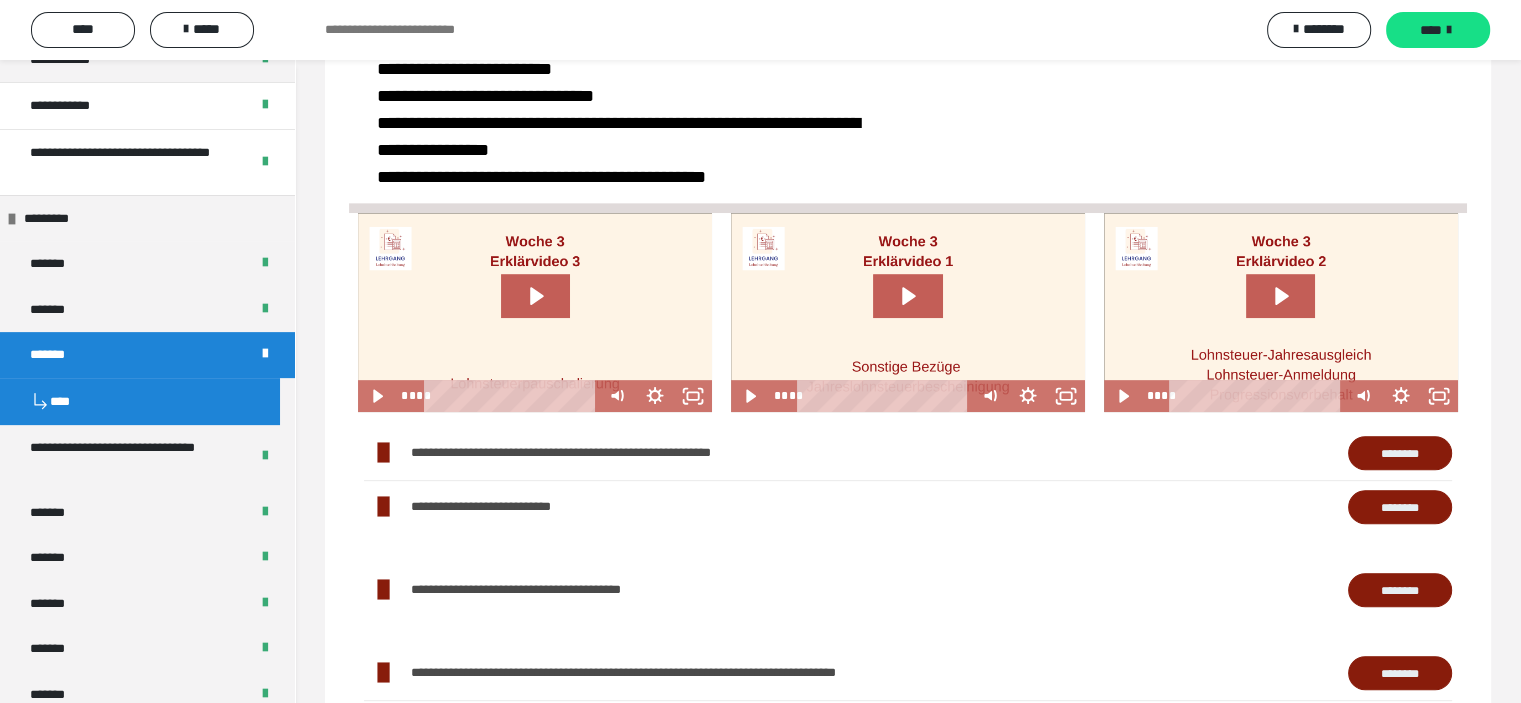 scroll, scrollTop: 1064, scrollLeft: 0, axis: vertical 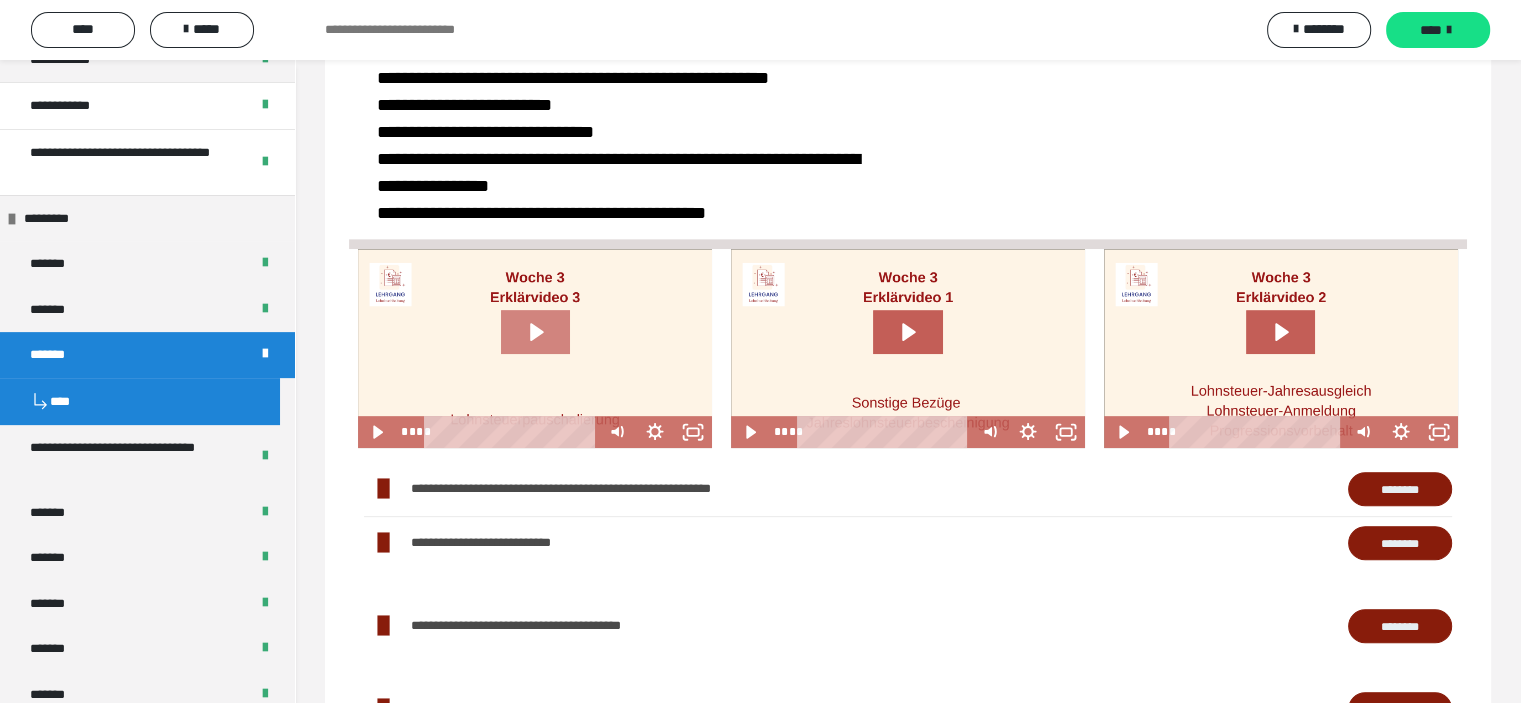 click 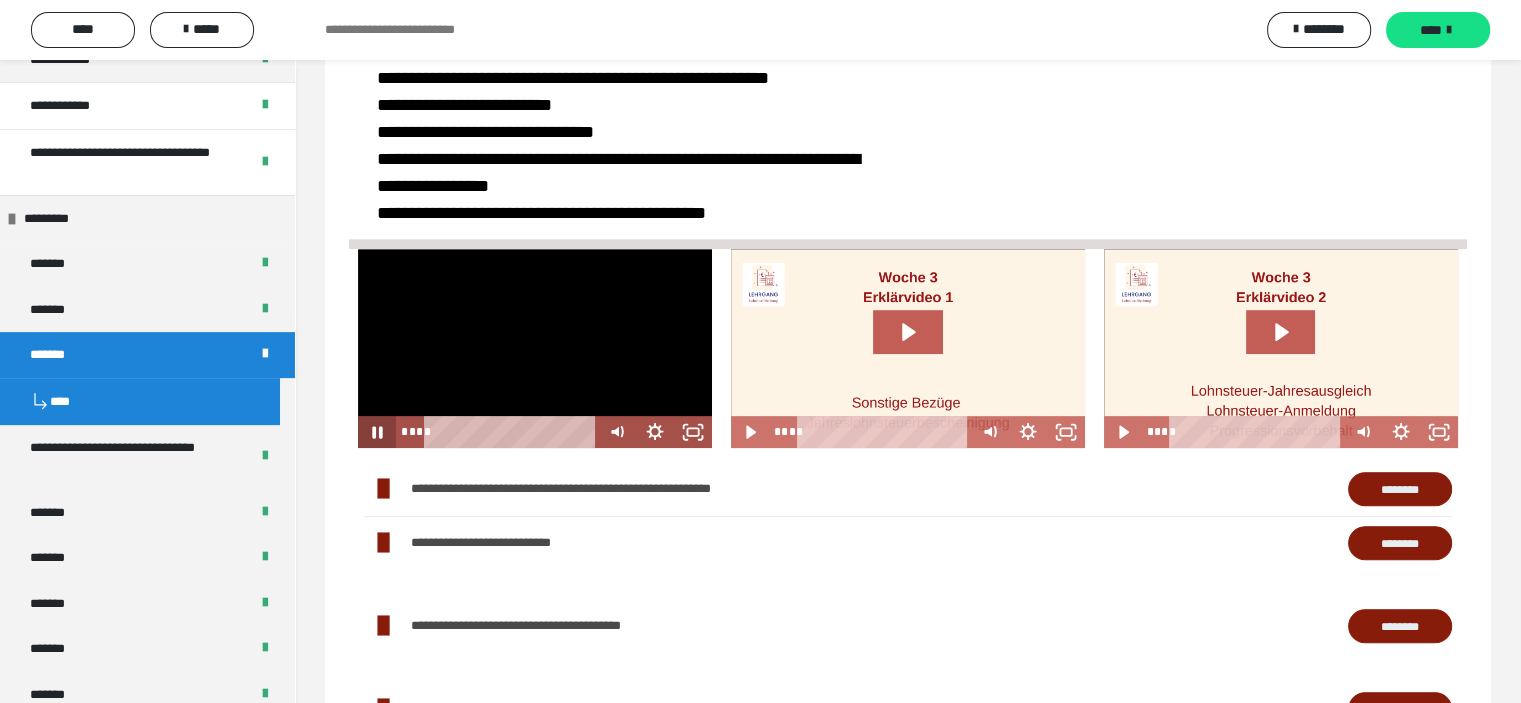 click 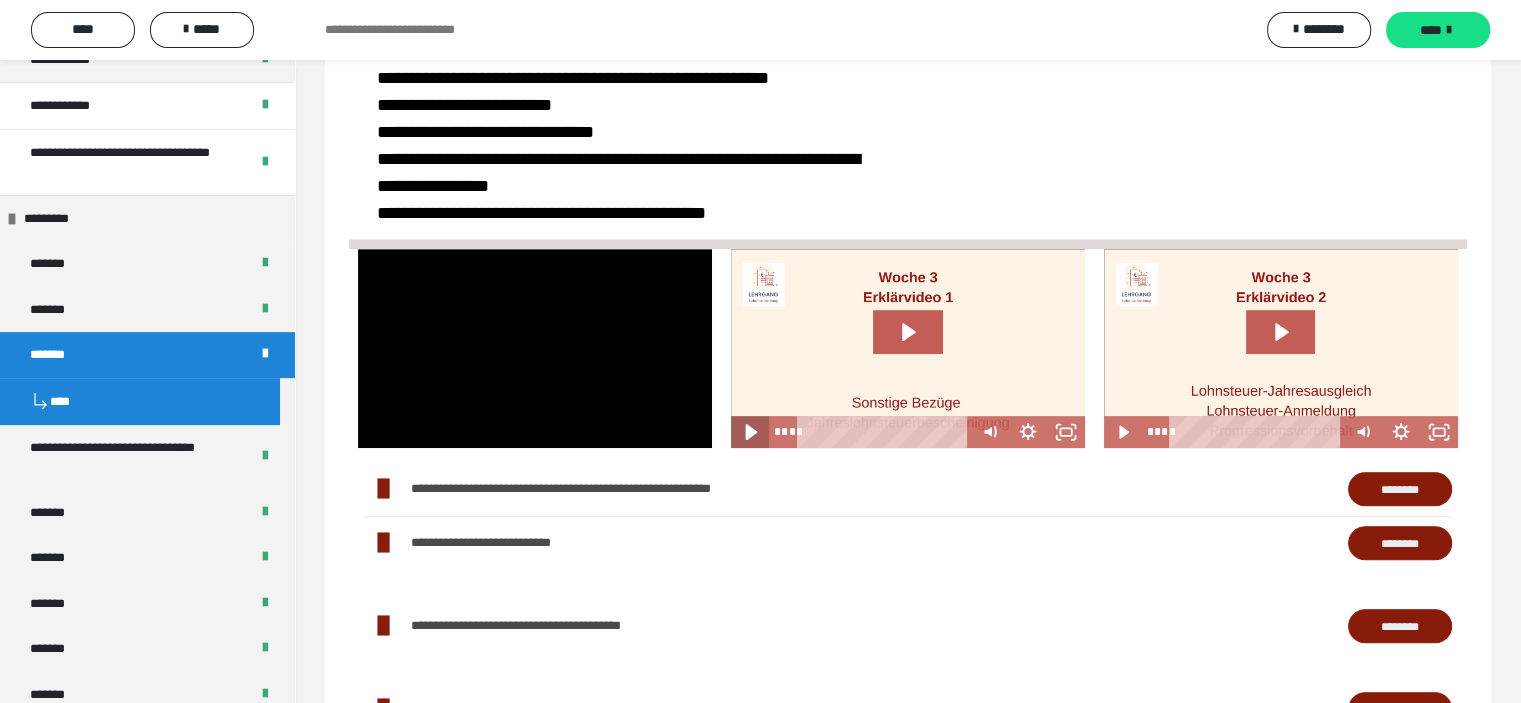 click 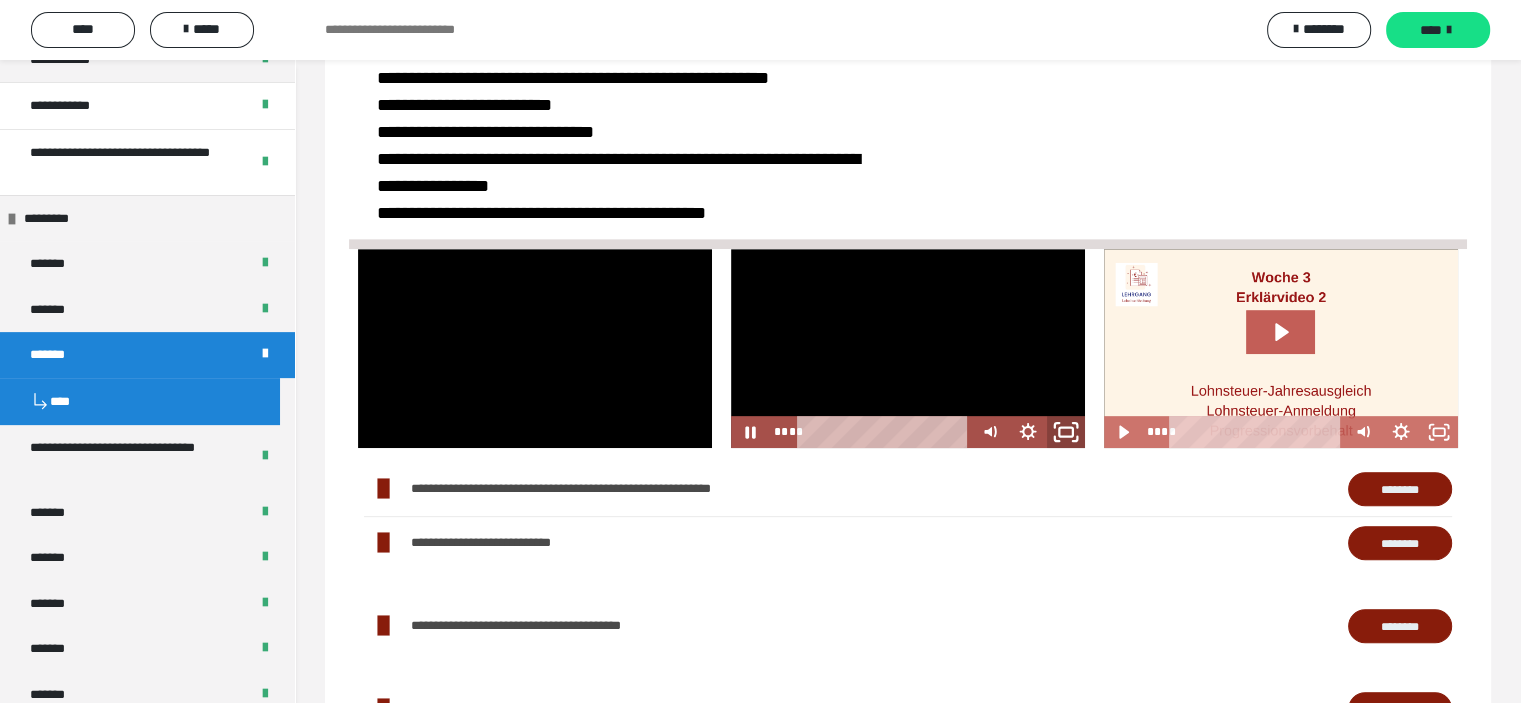 click 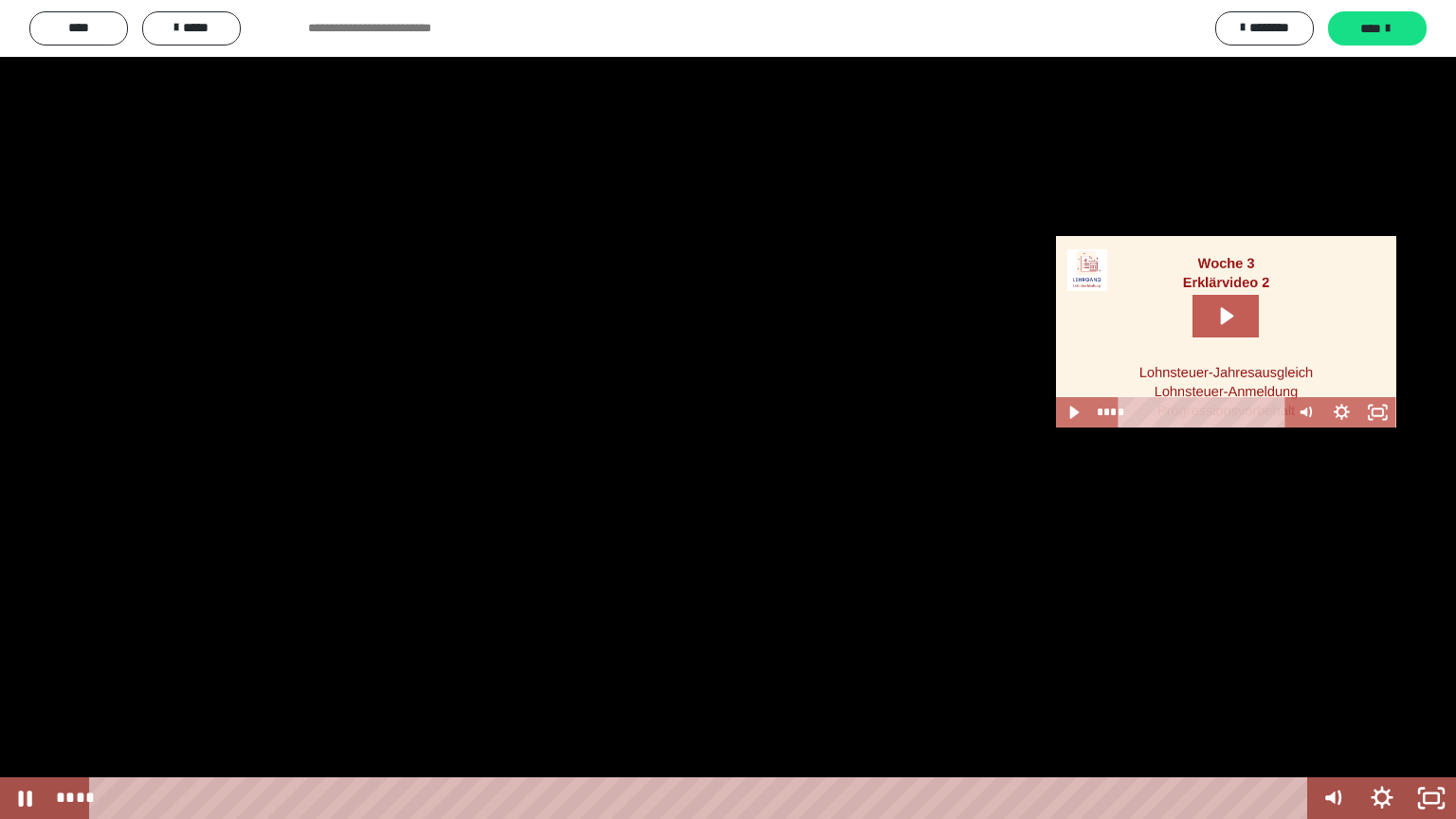 click at bounding box center [728, 410] 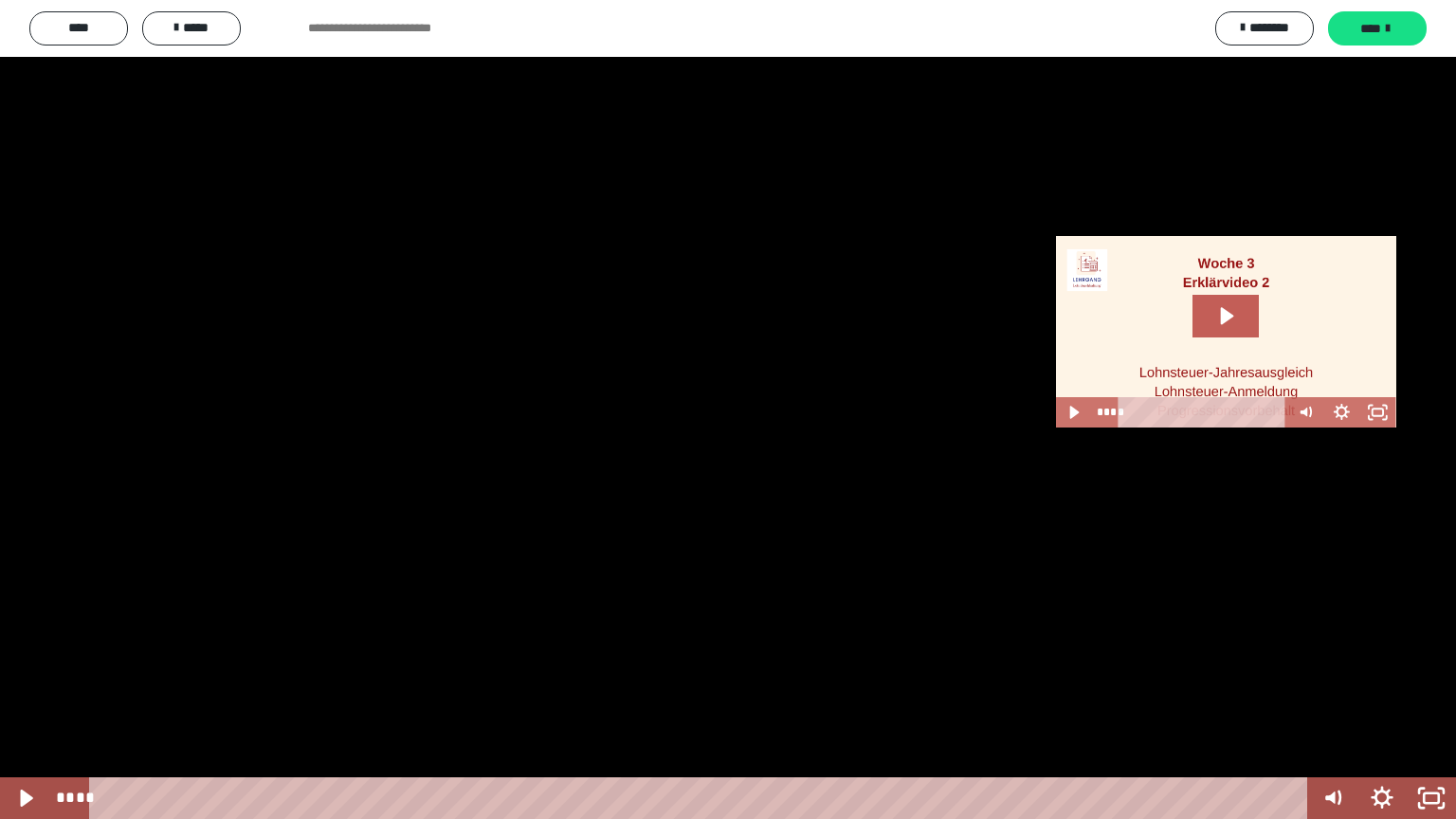 click at bounding box center [728, 410] 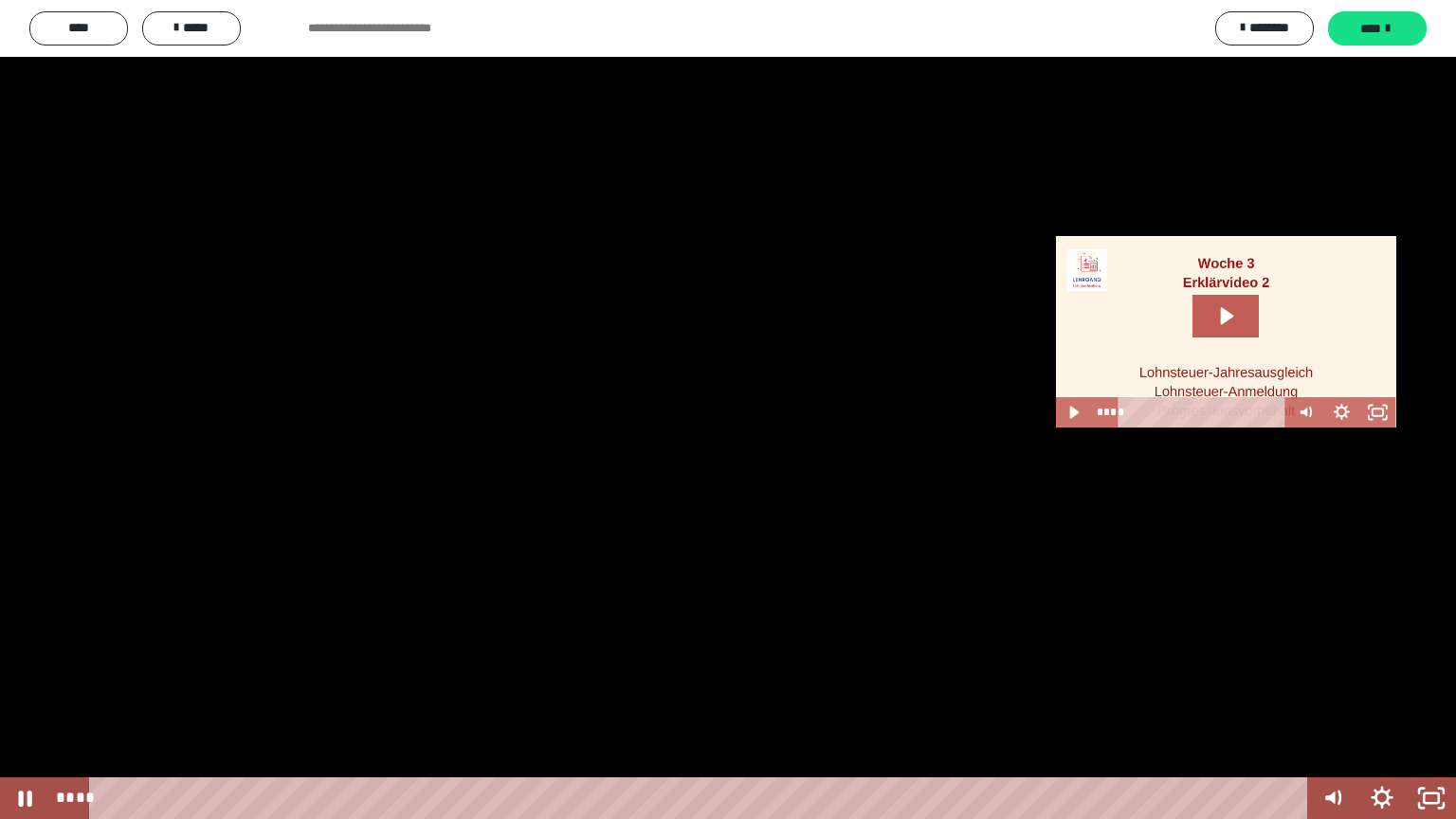 click at bounding box center (728, 410) 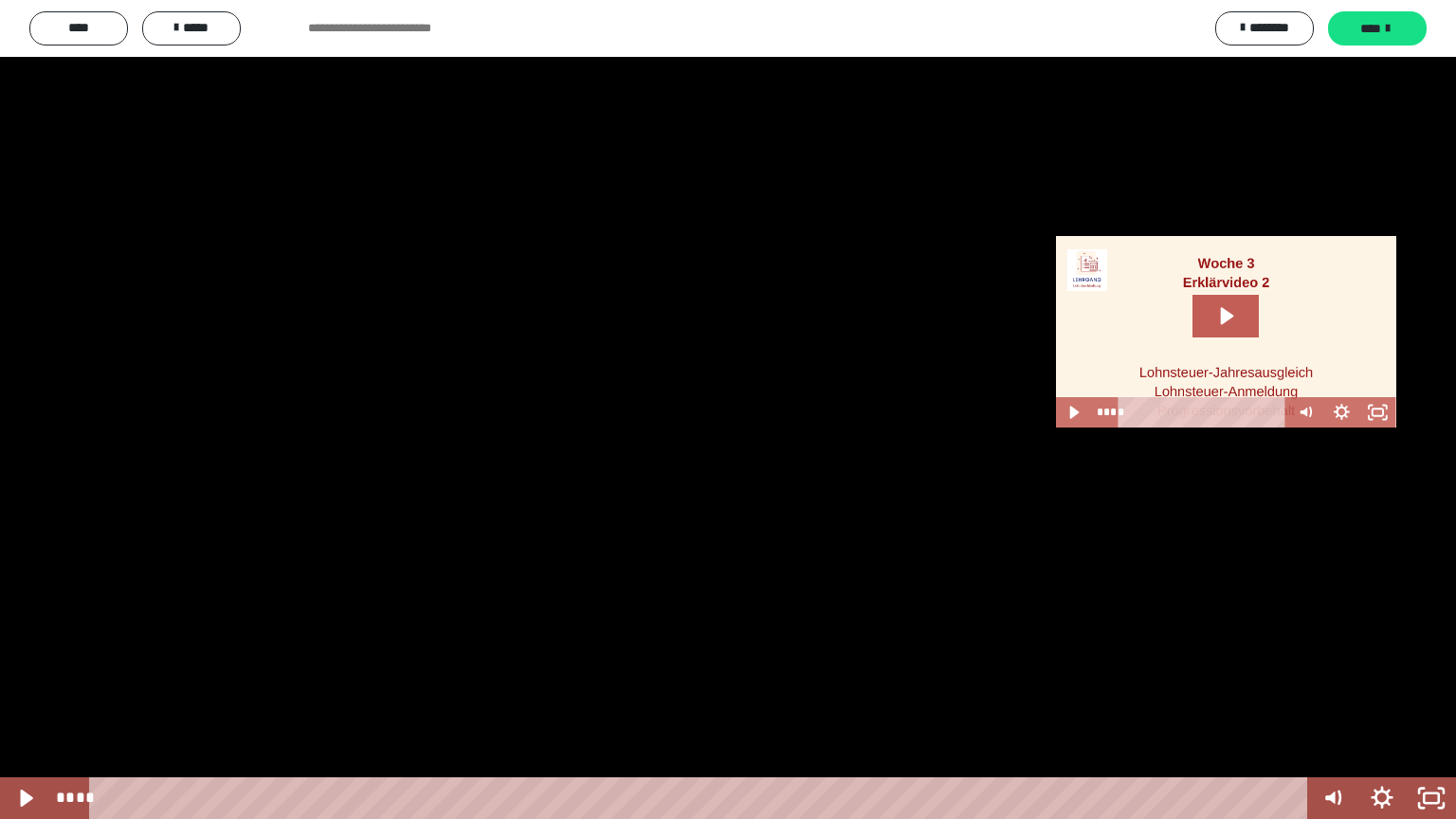 click at bounding box center (728, 410) 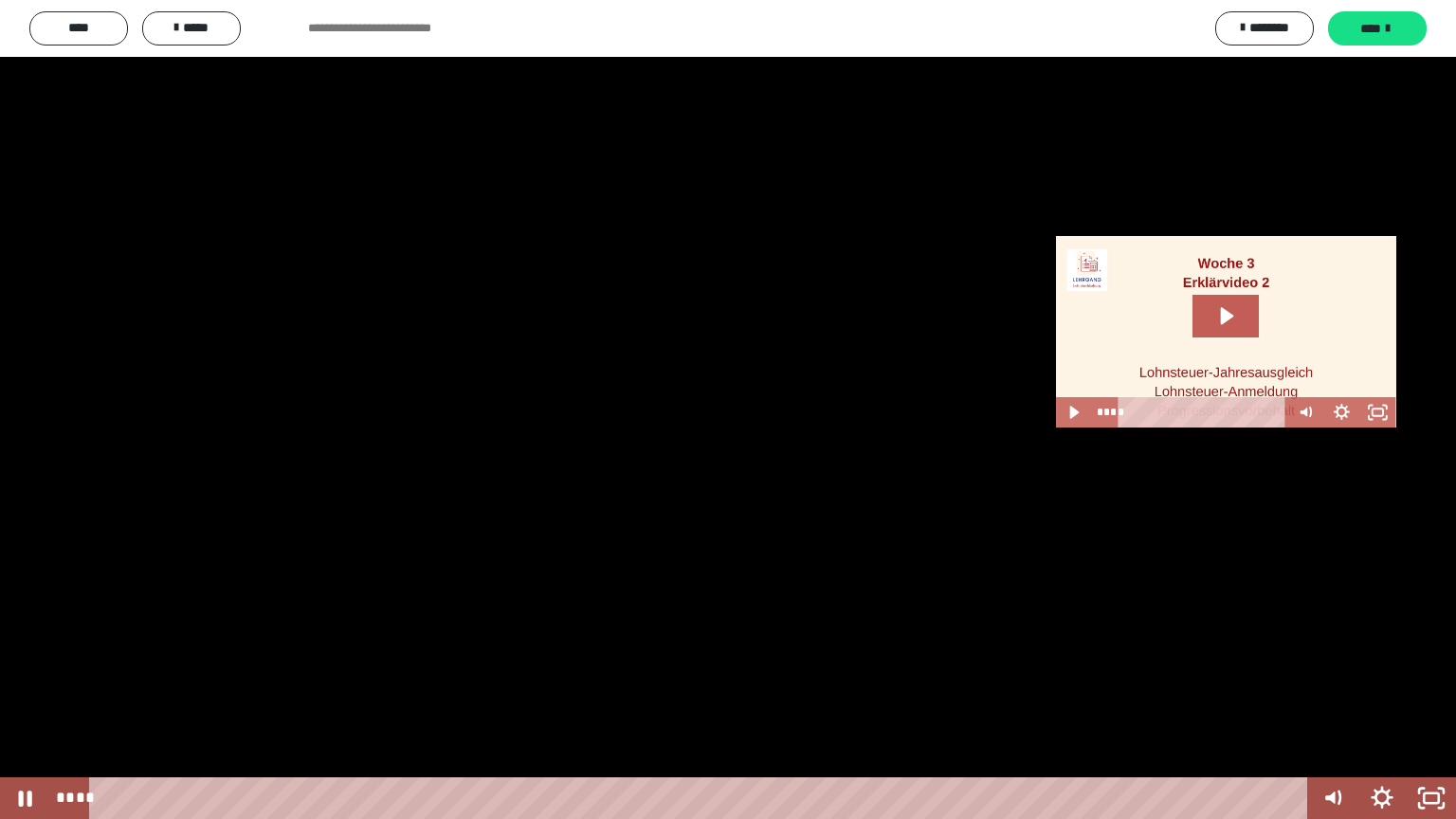 click at bounding box center [728, 410] 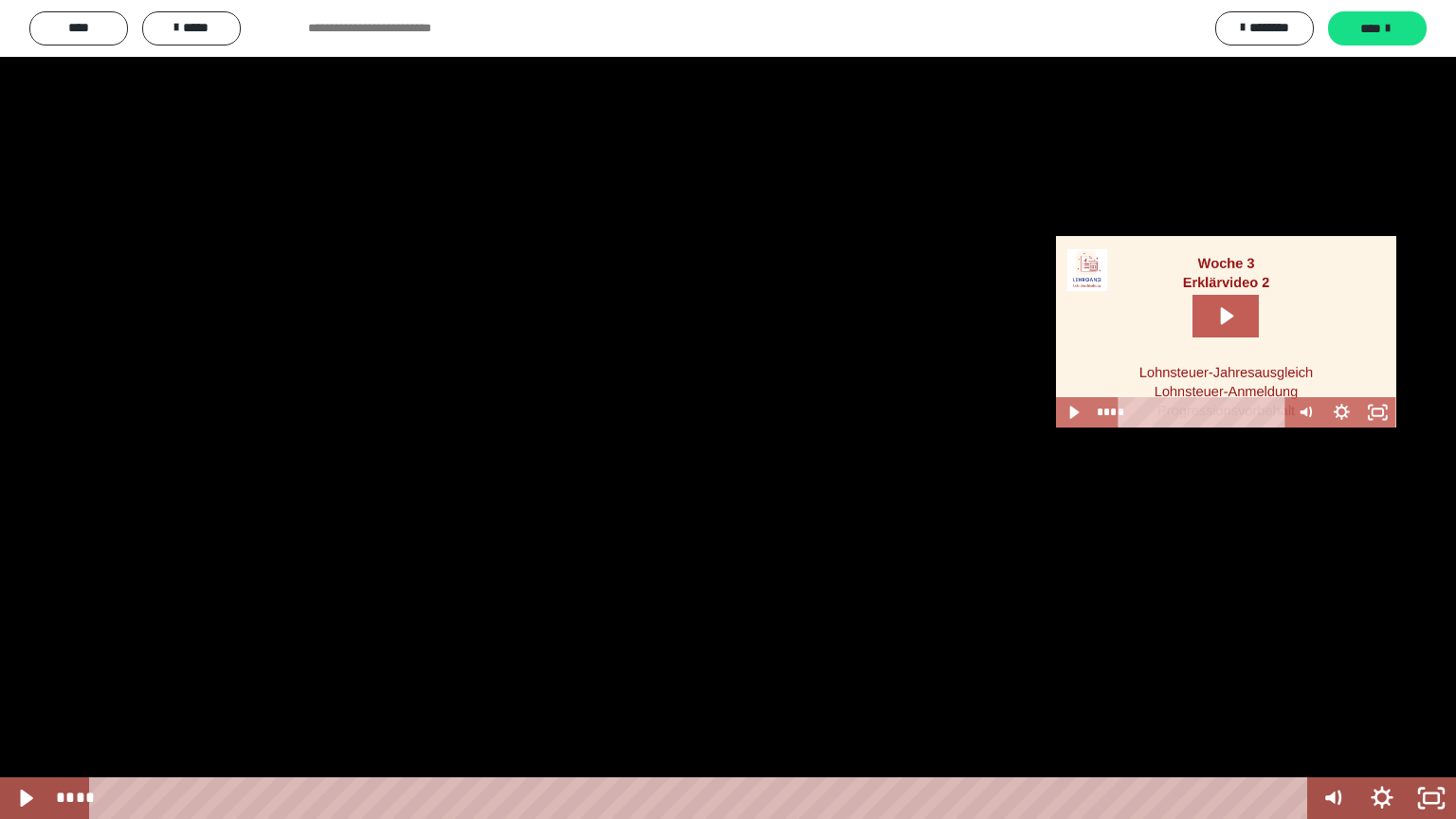 type 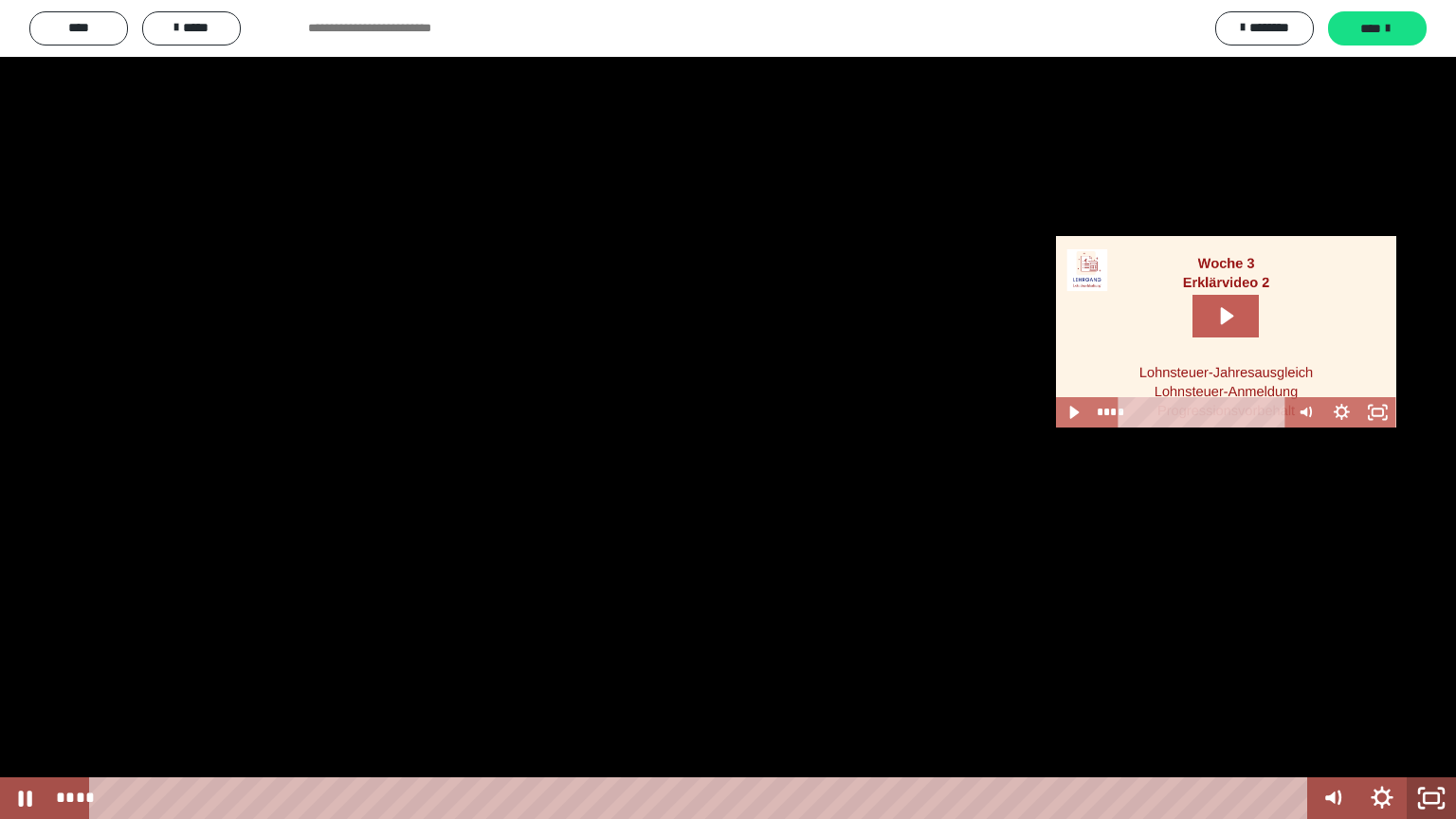 click 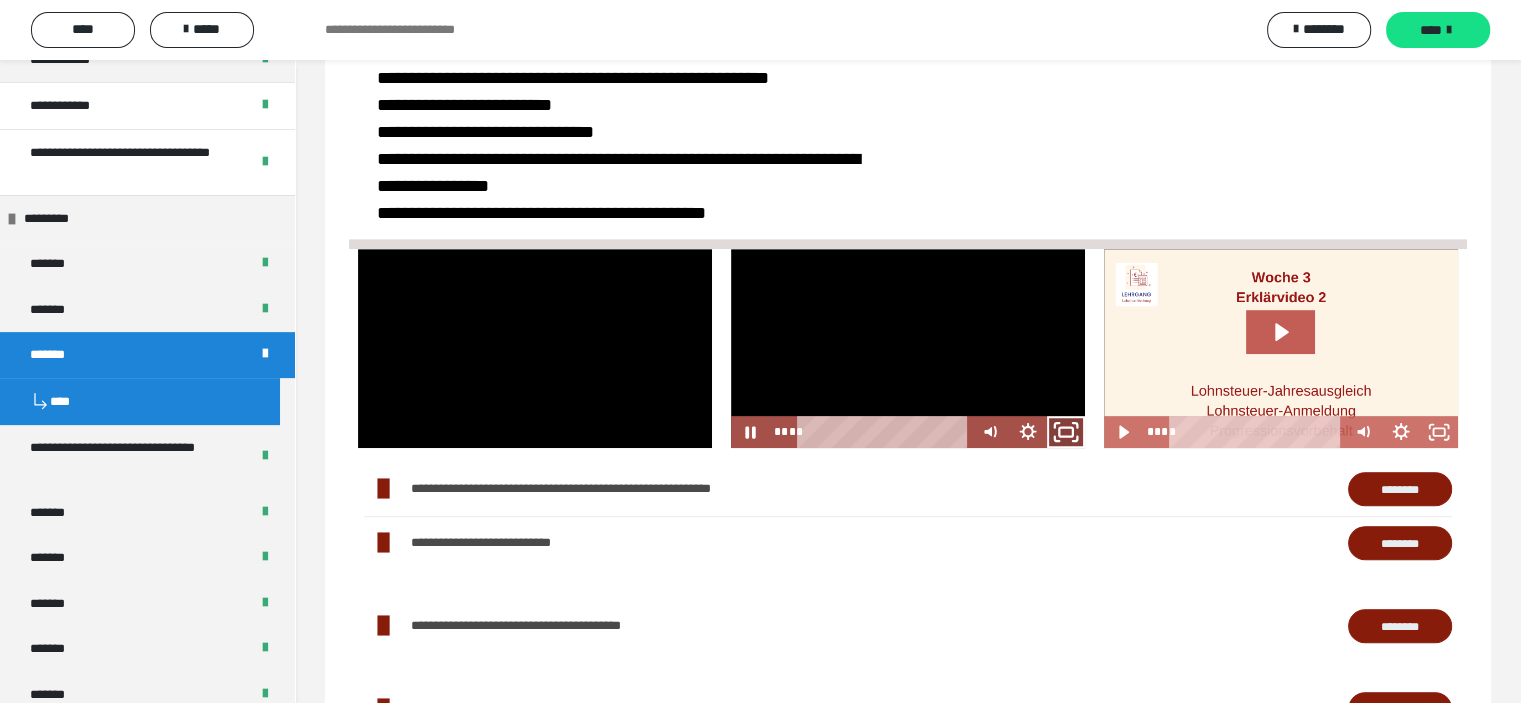 click 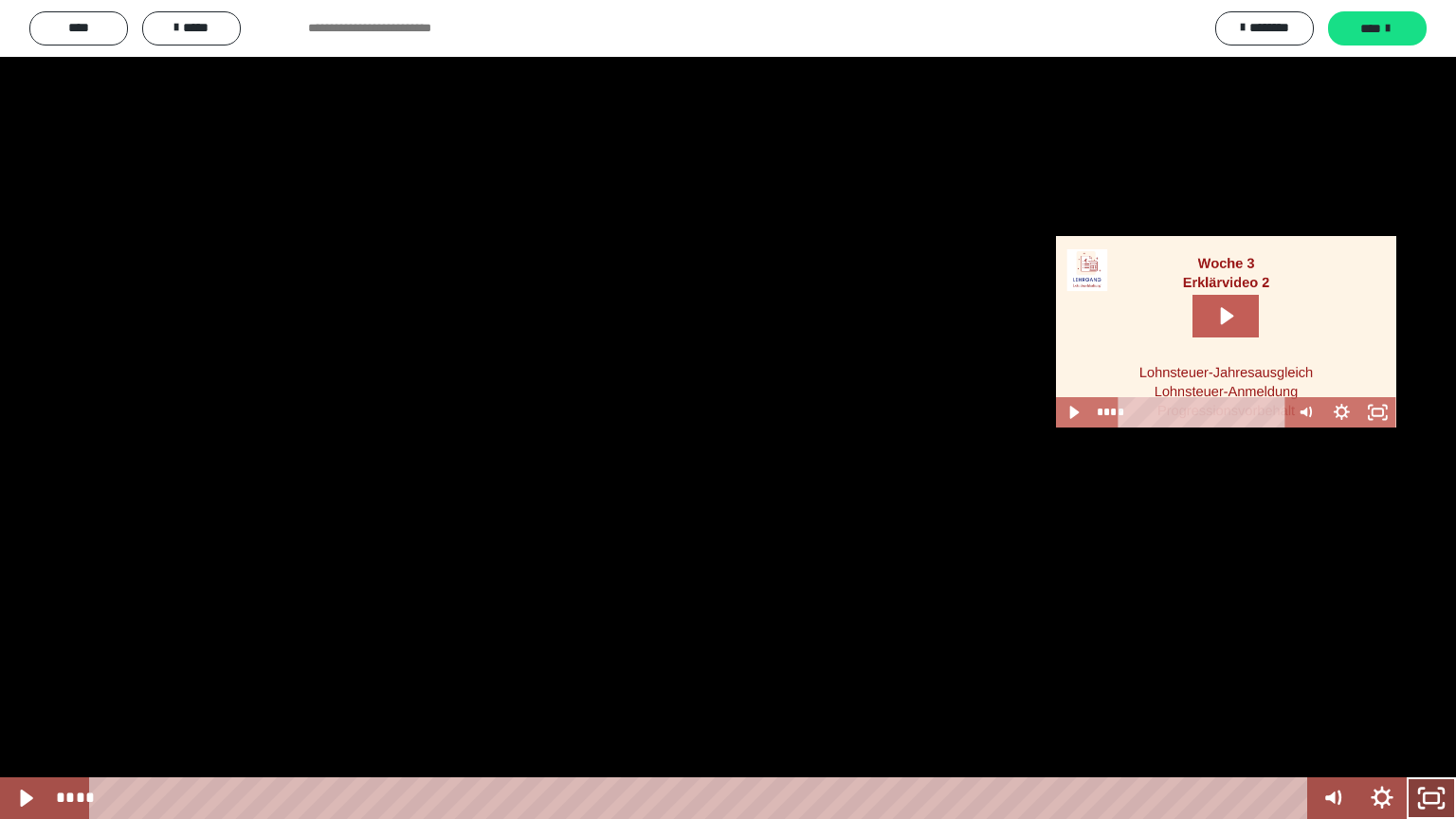 click 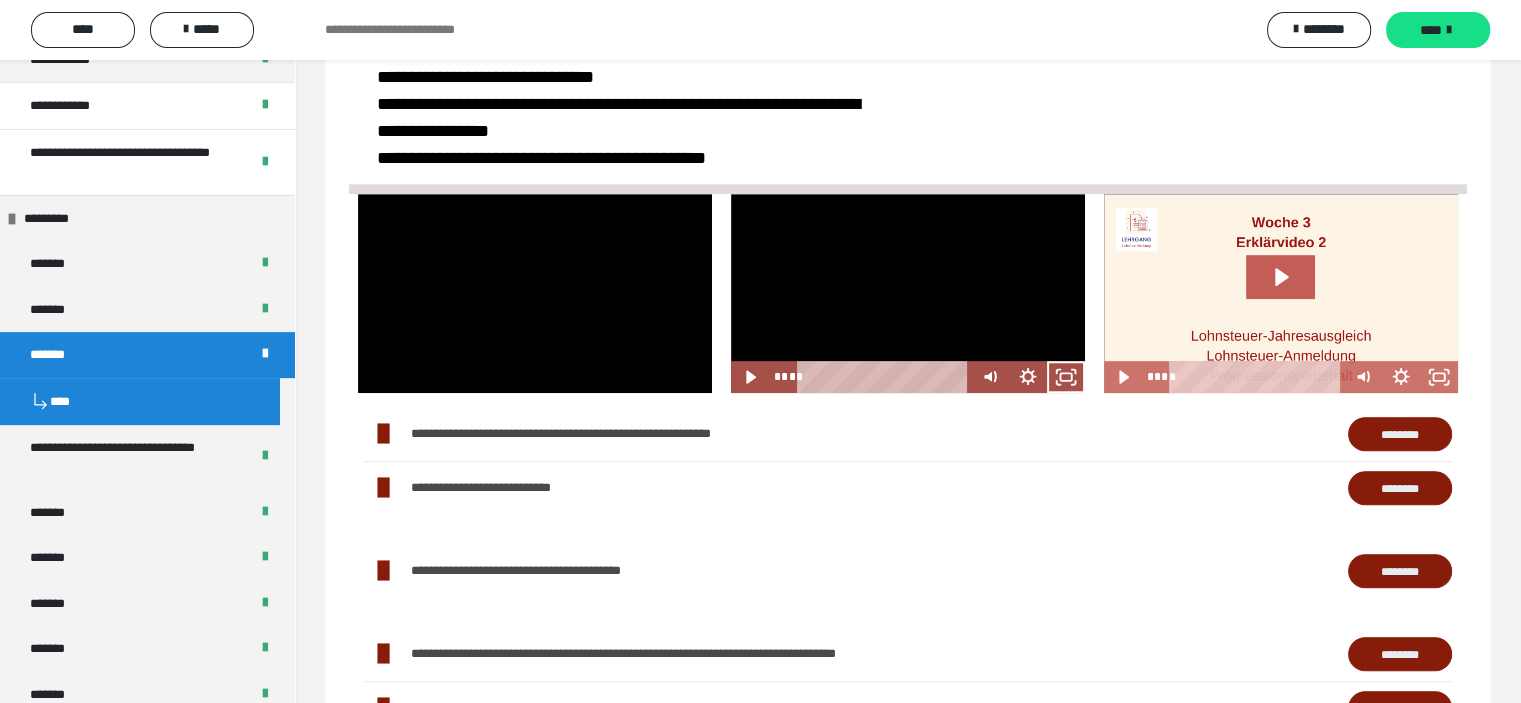 scroll, scrollTop: 807, scrollLeft: 0, axis: vertical 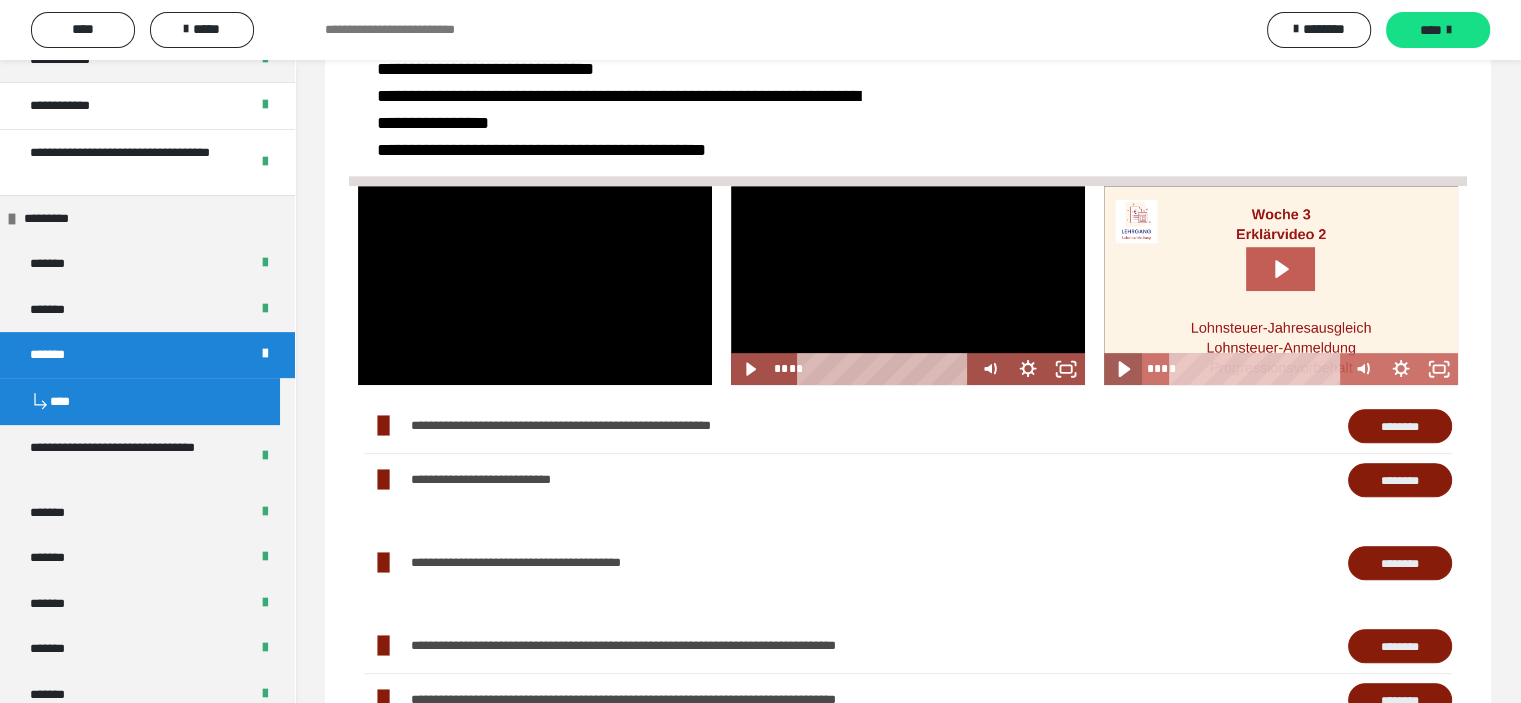 click 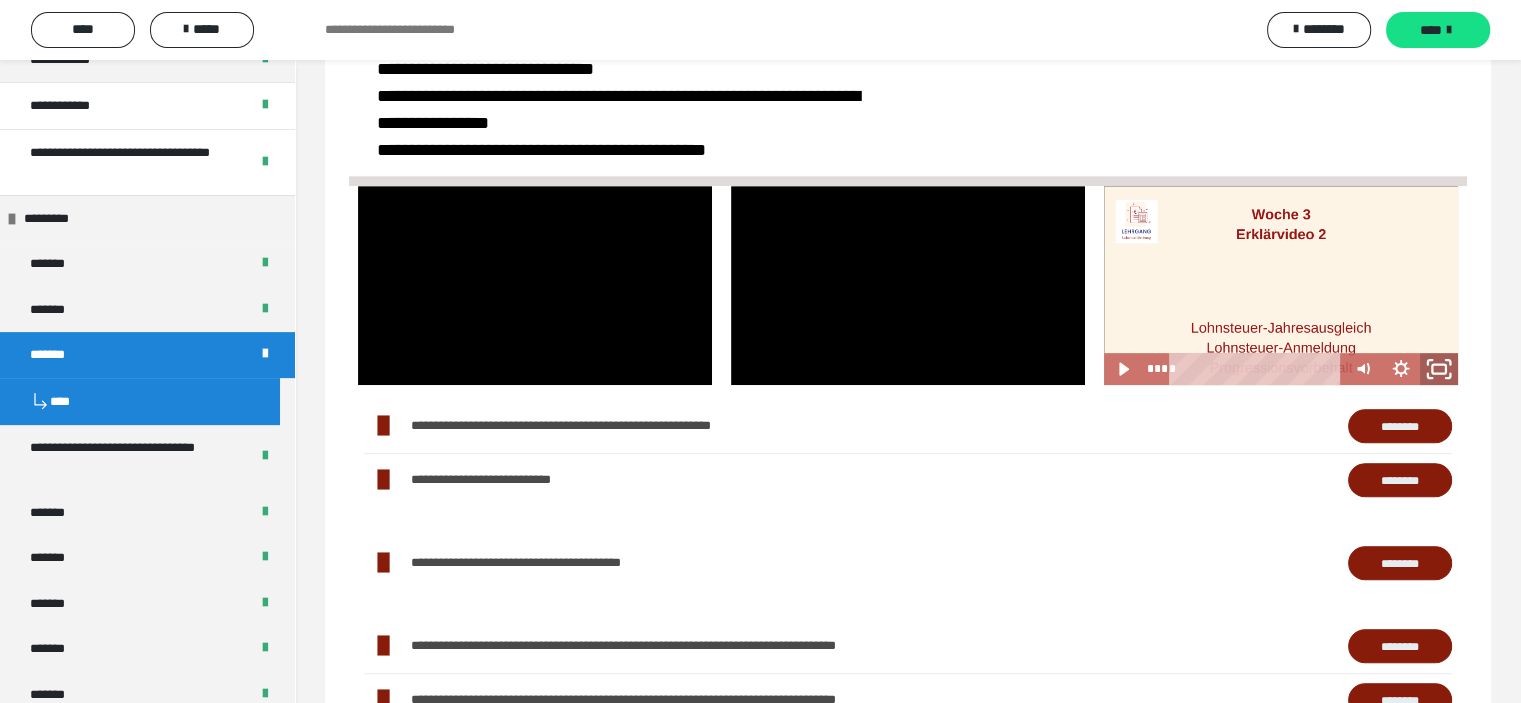click 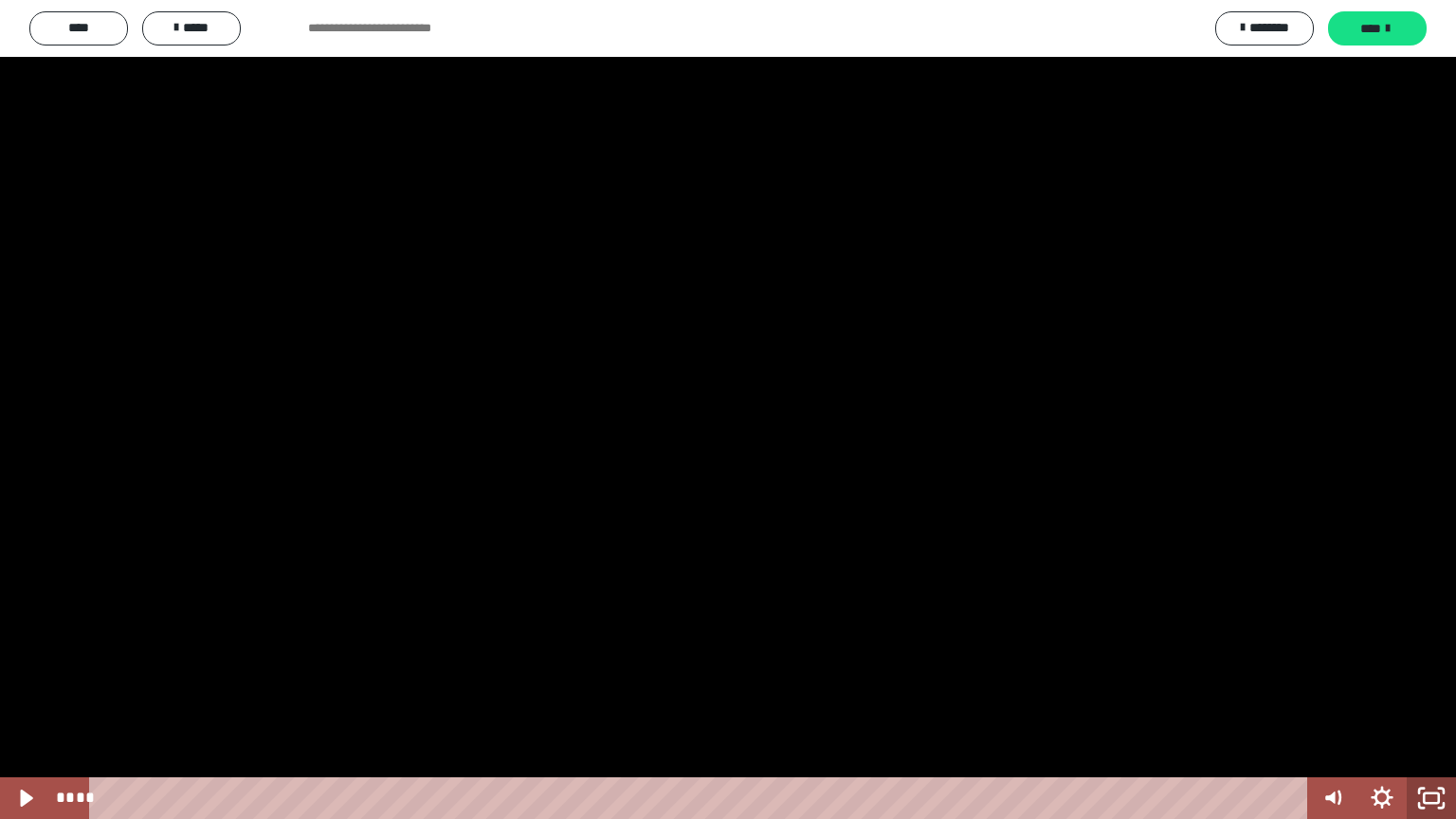 click 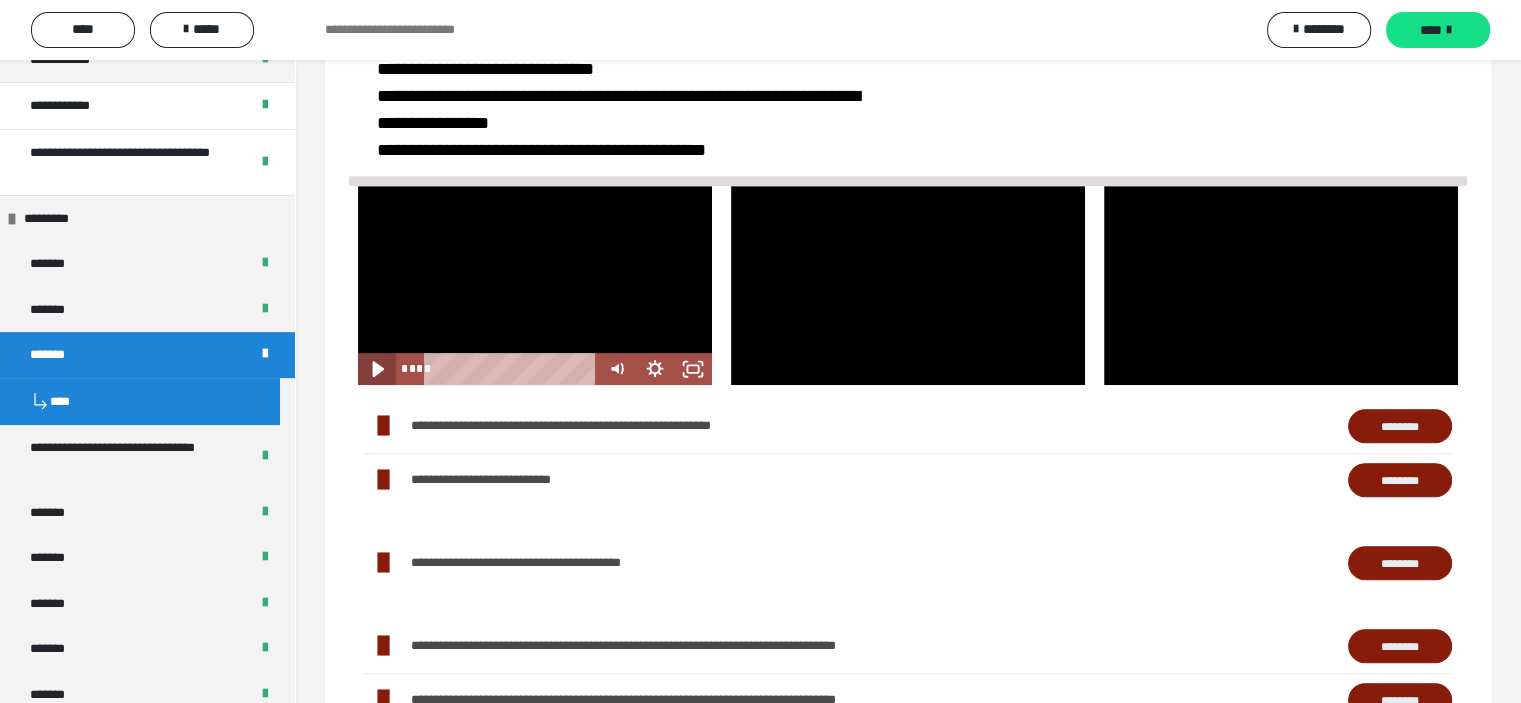 click 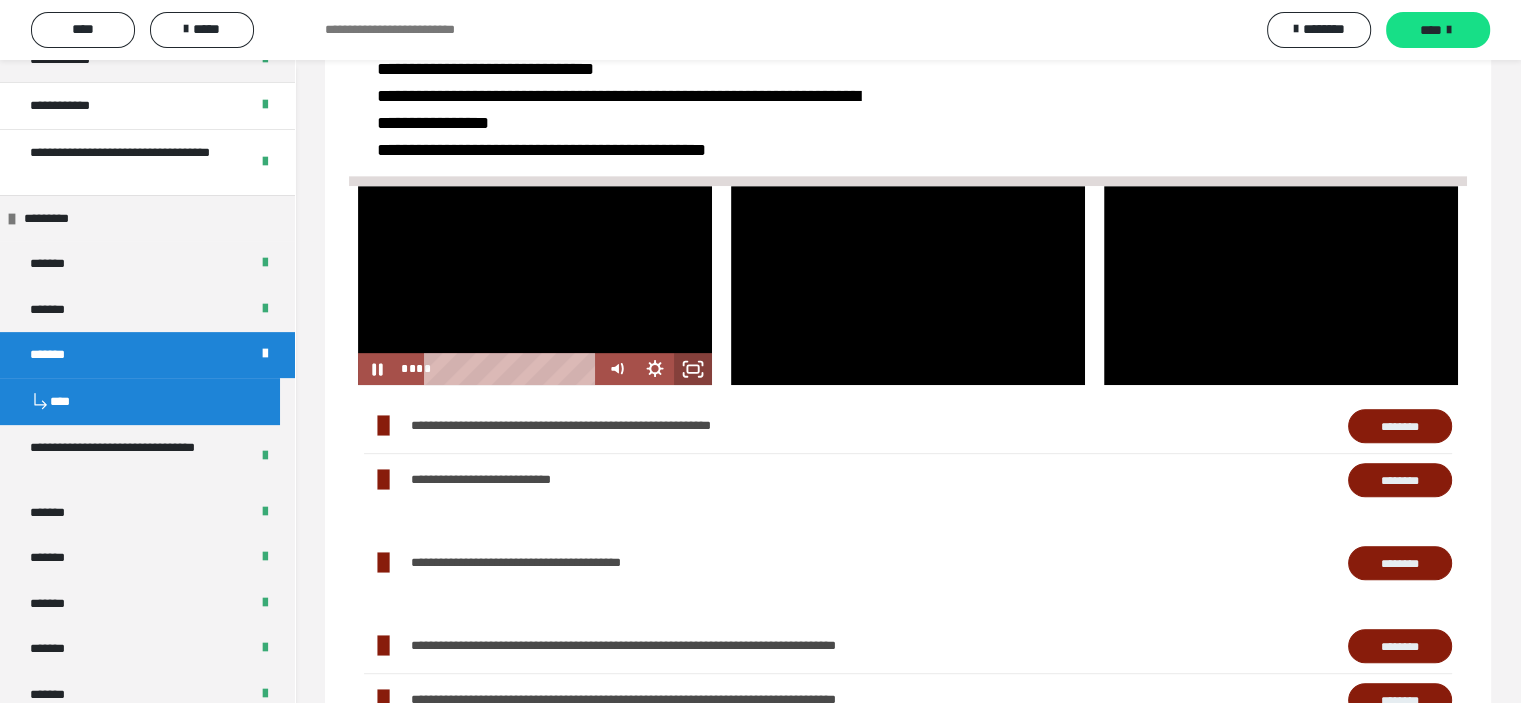 click 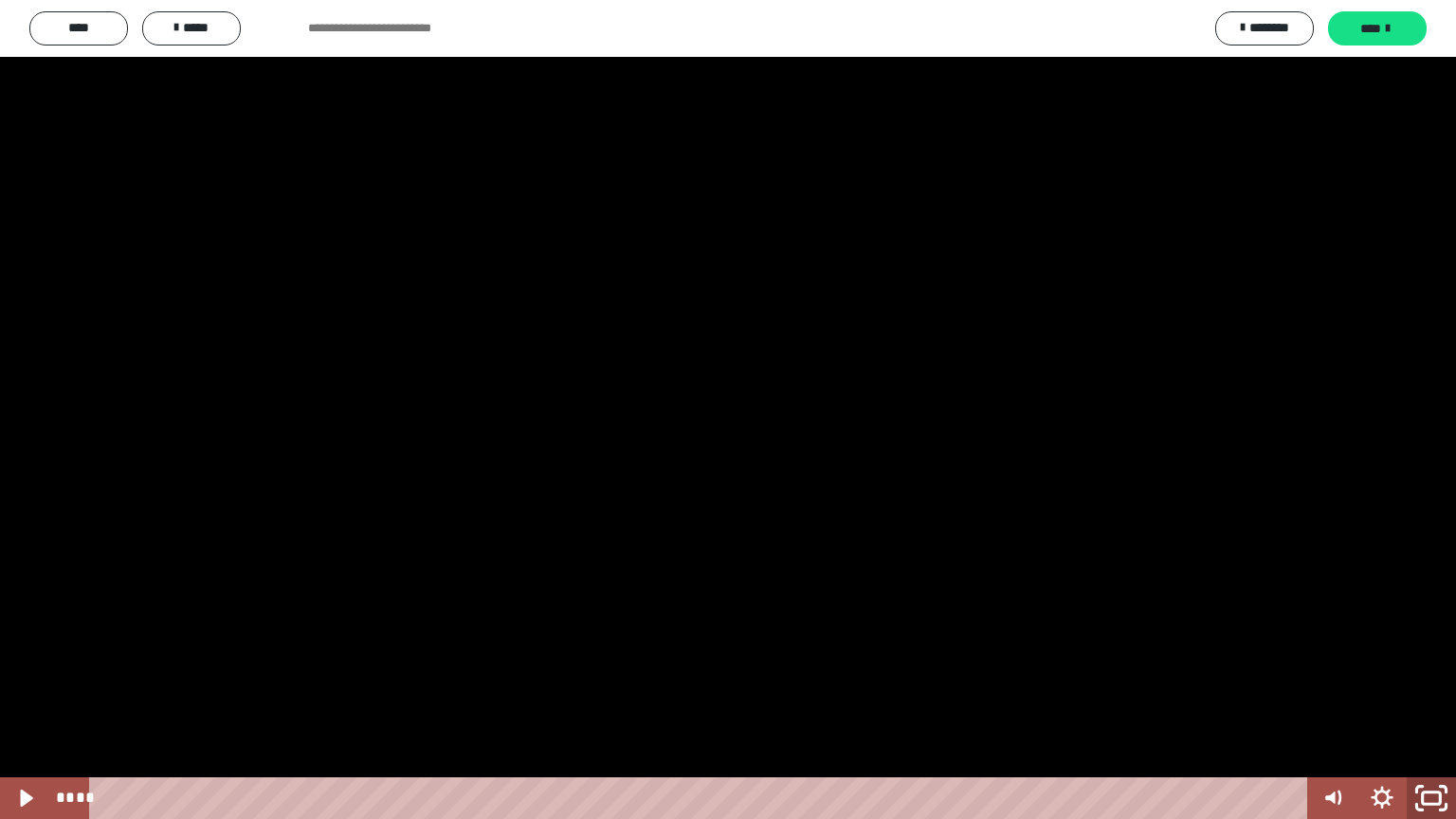 click 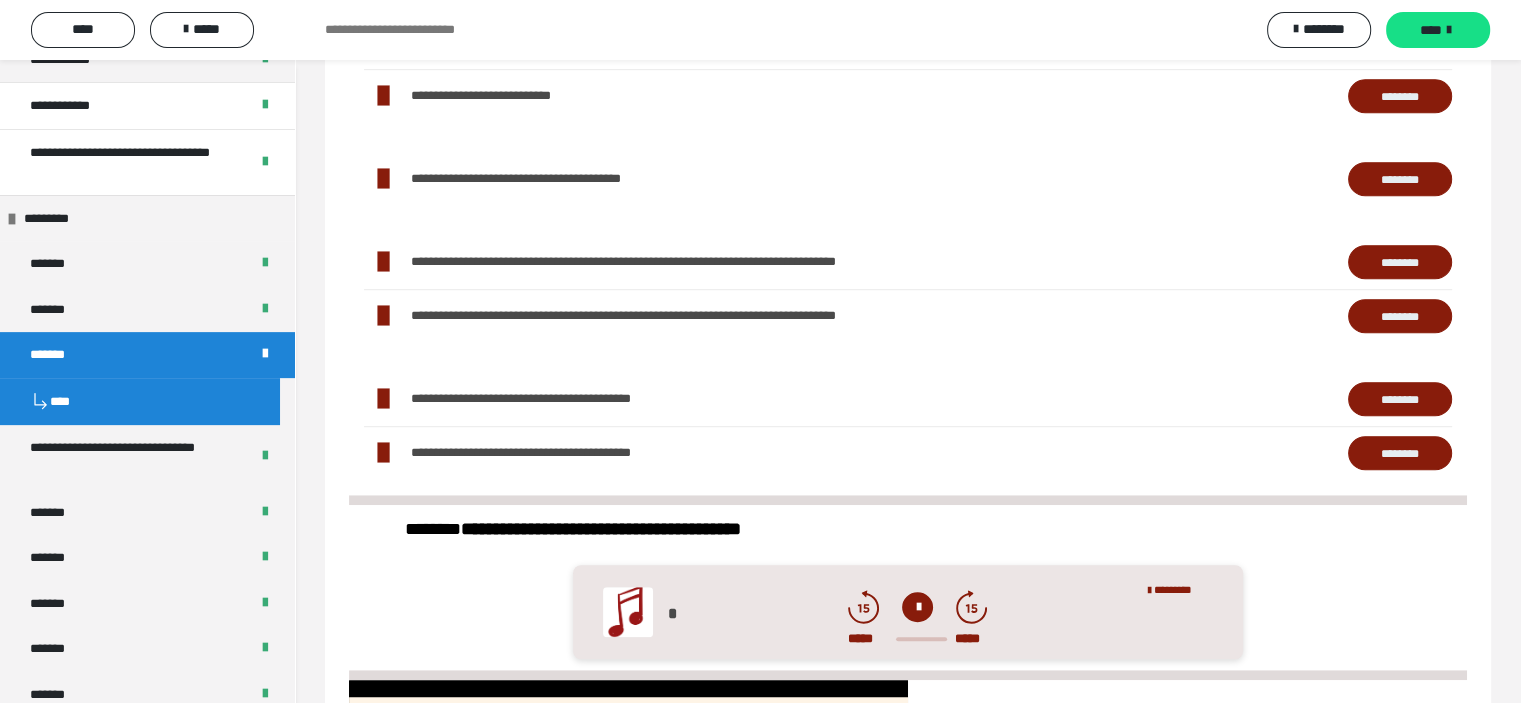 scroll, scrollTop: 1203, scrollLeft: 0, axis: vertical 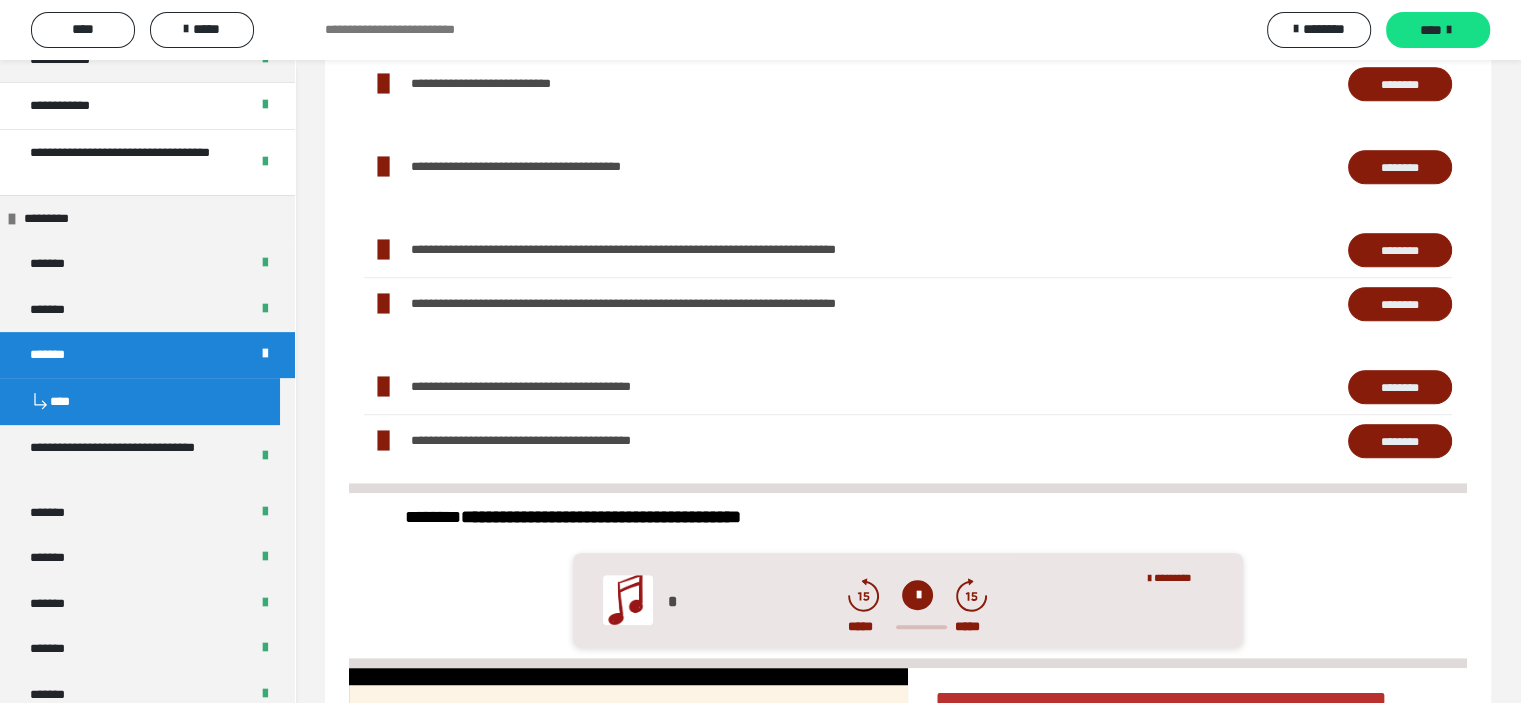 click on "********" at bounding box center [1400, 167] 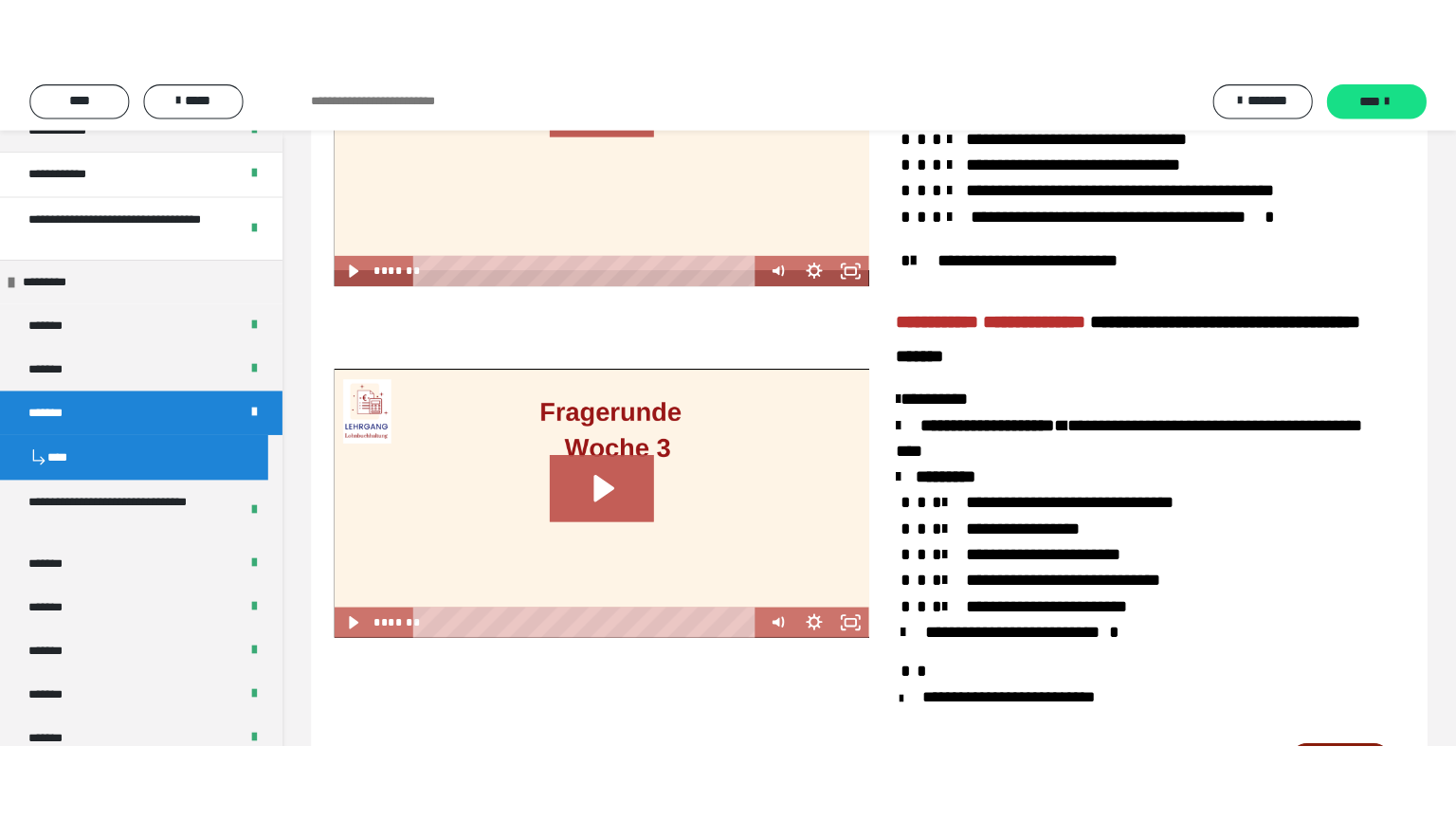 scroll, scrollTop: 1904, scrollLeft: 0, axis: vertical 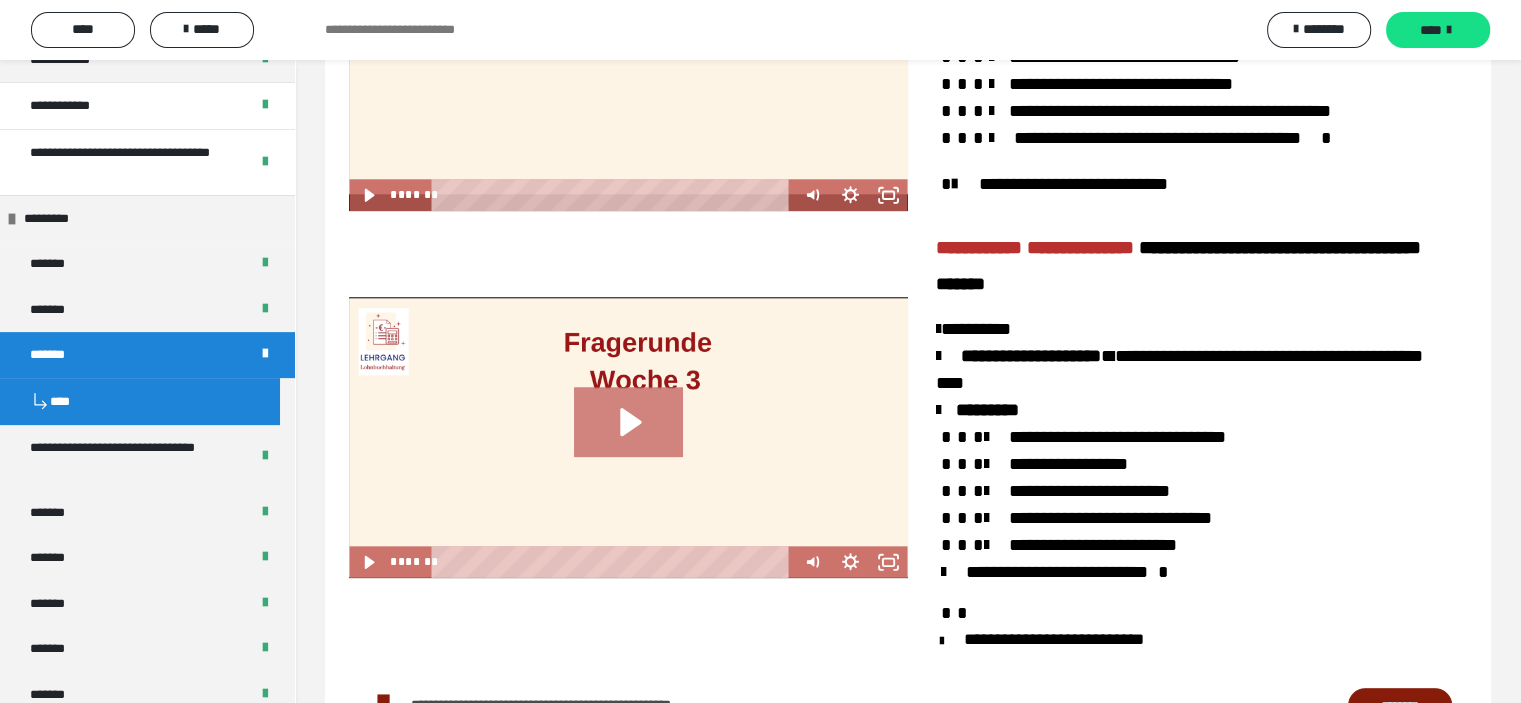 click 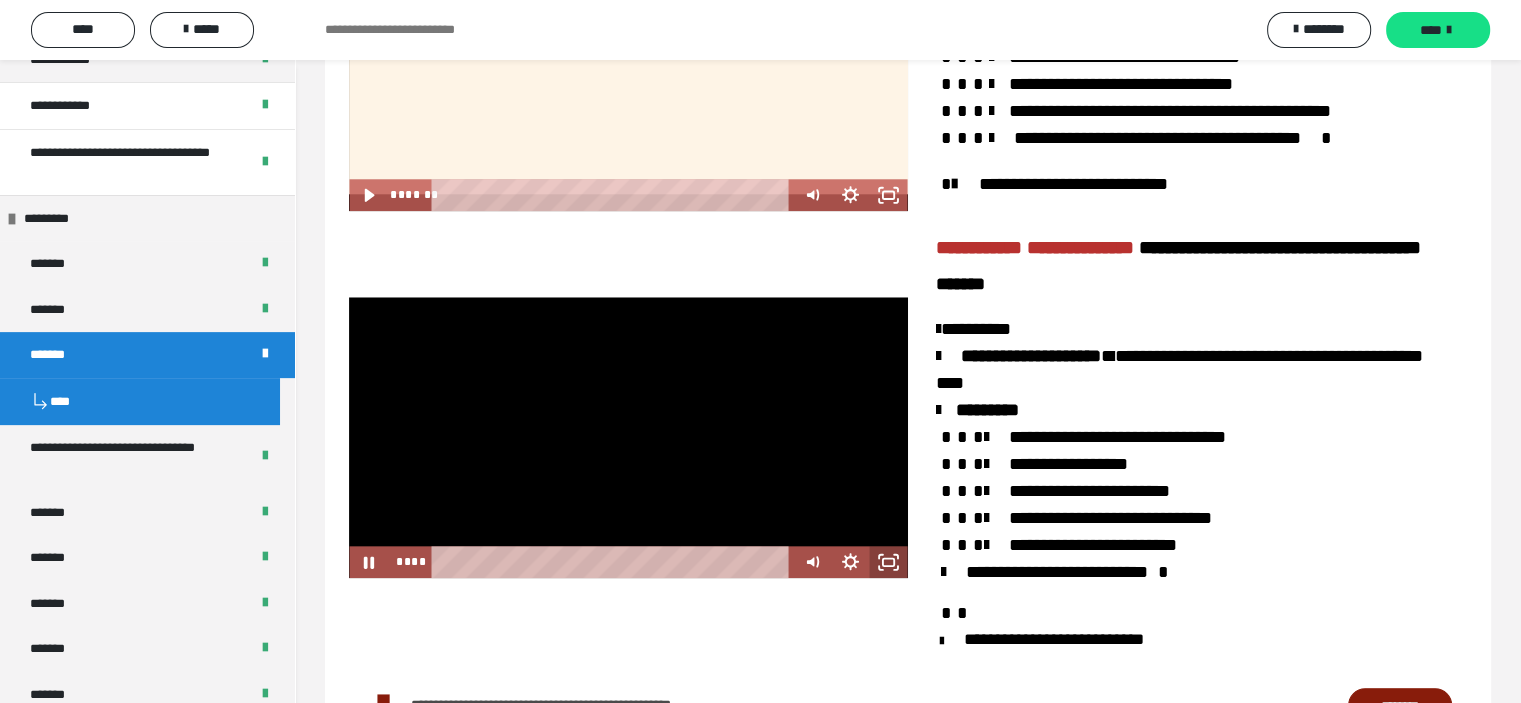 click 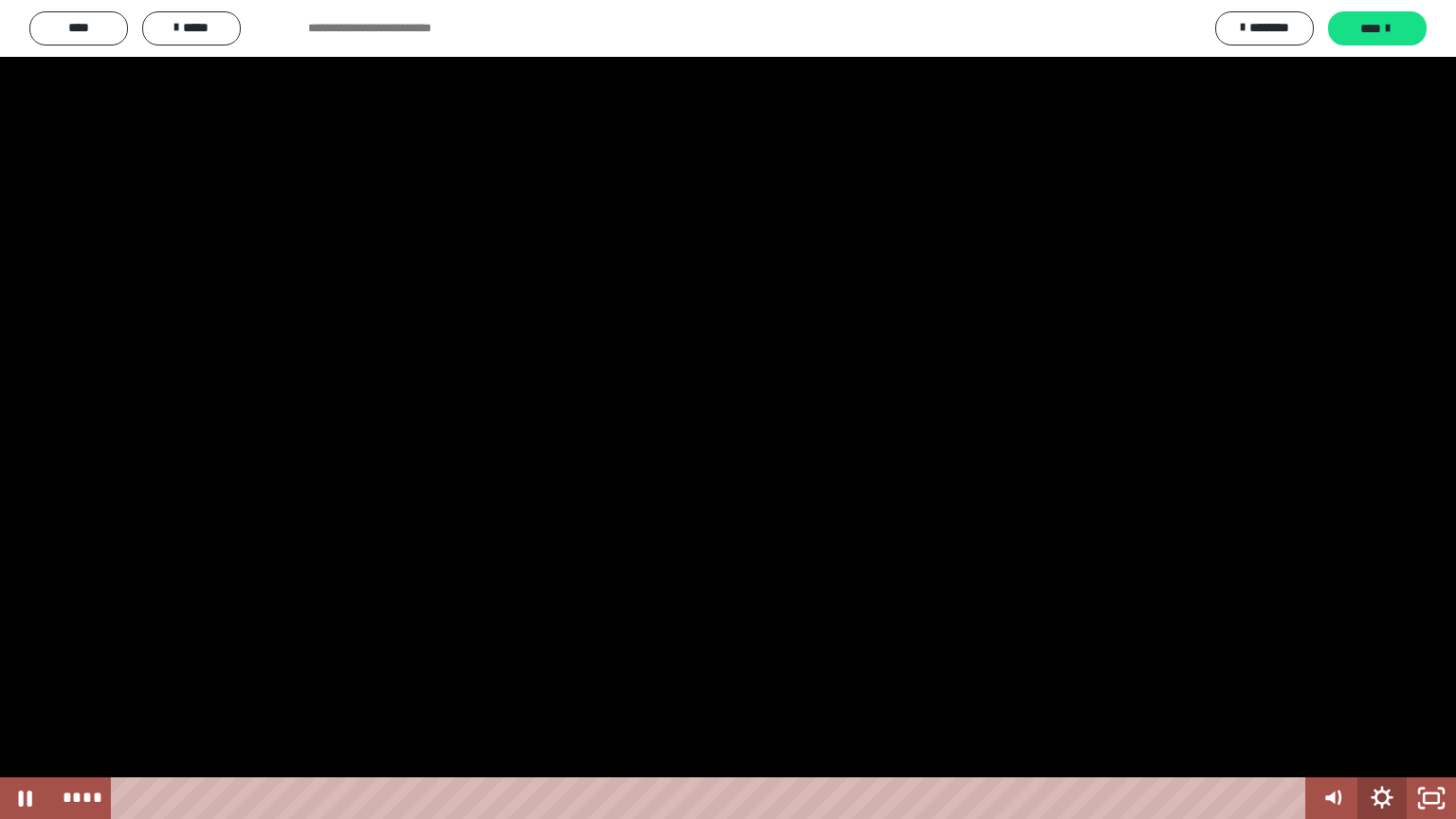 click 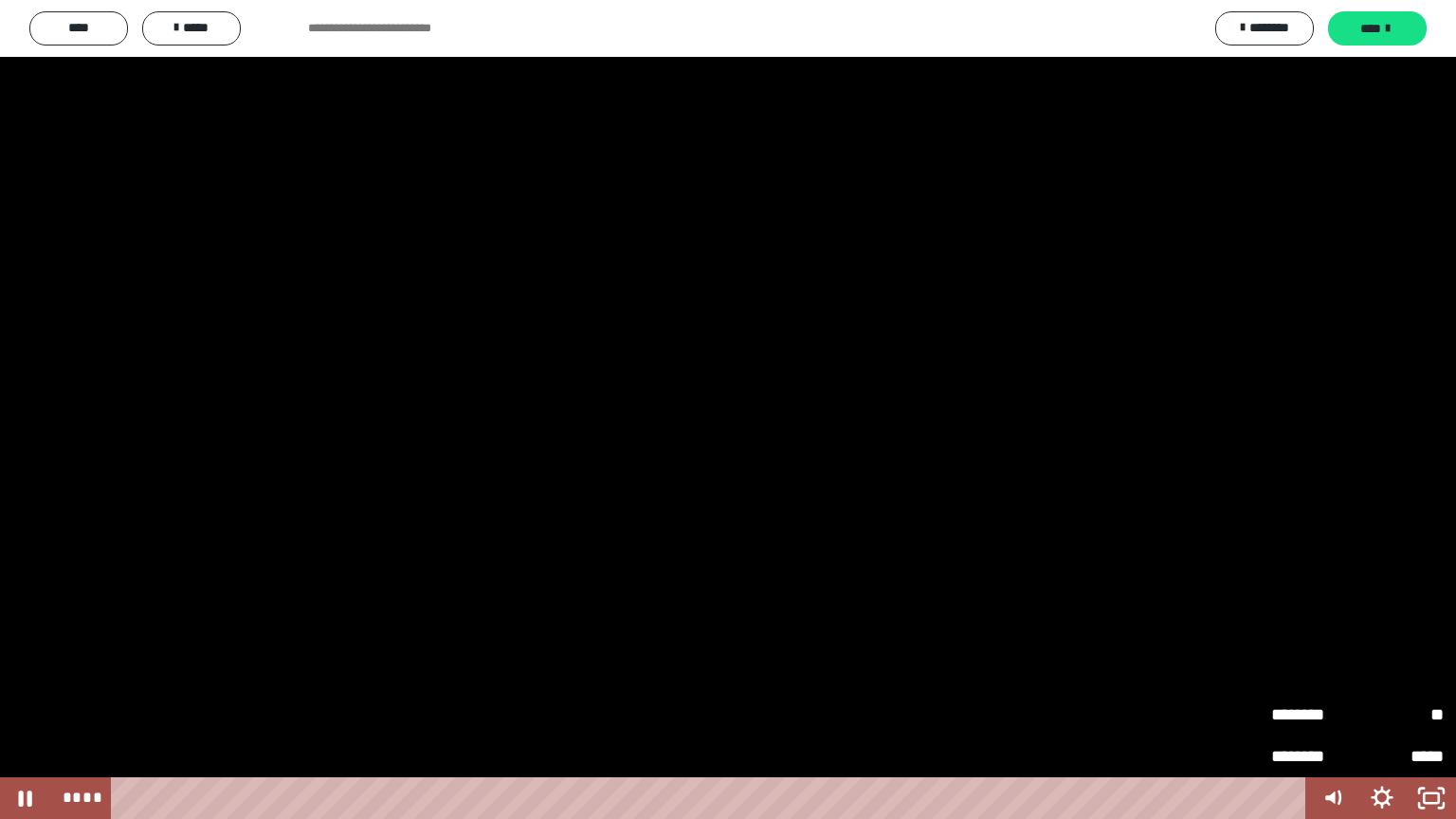 click on "**" at bounding box center [1400, 715] 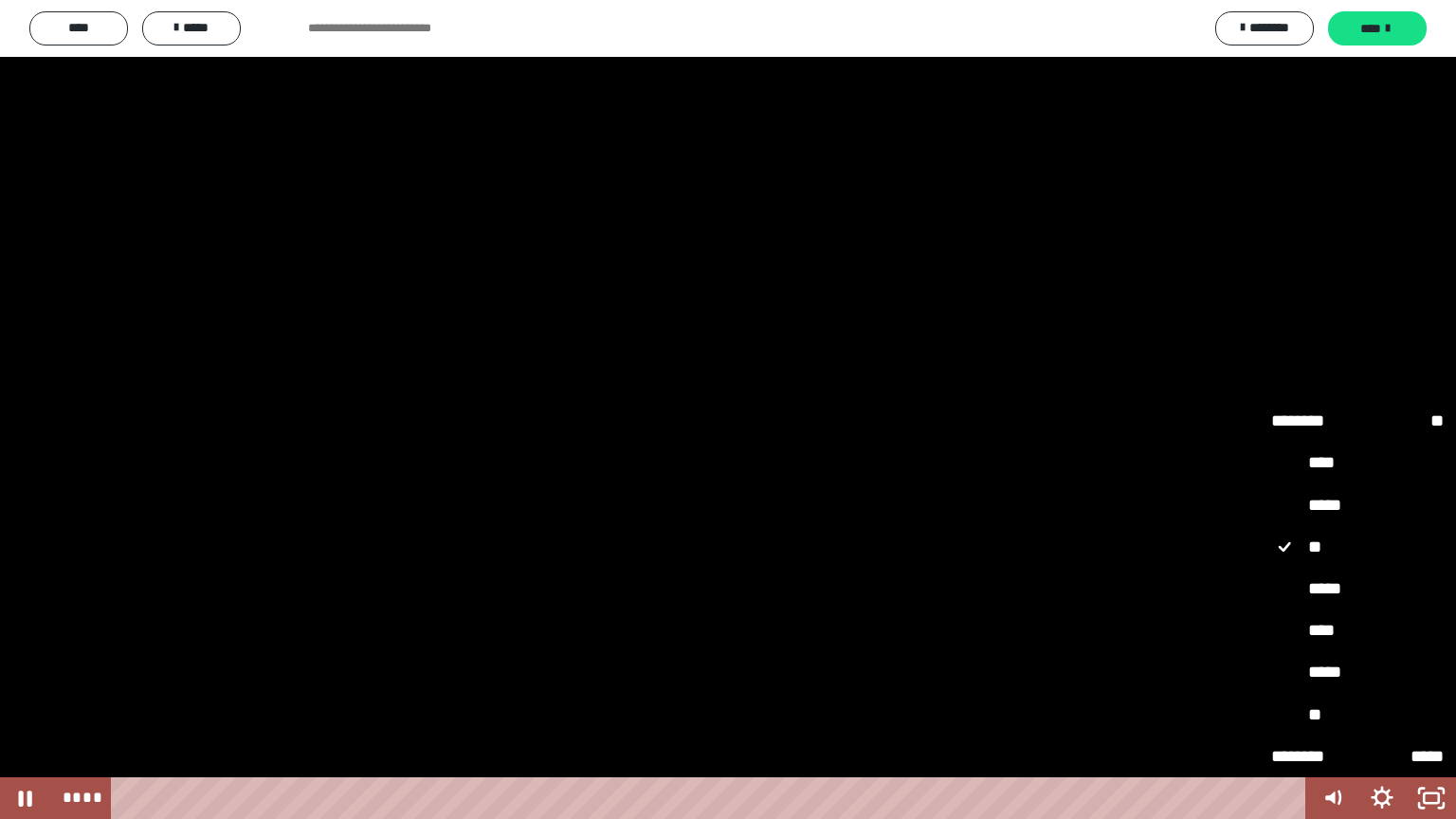 click on "*****" at bounding box center [1357, 590] 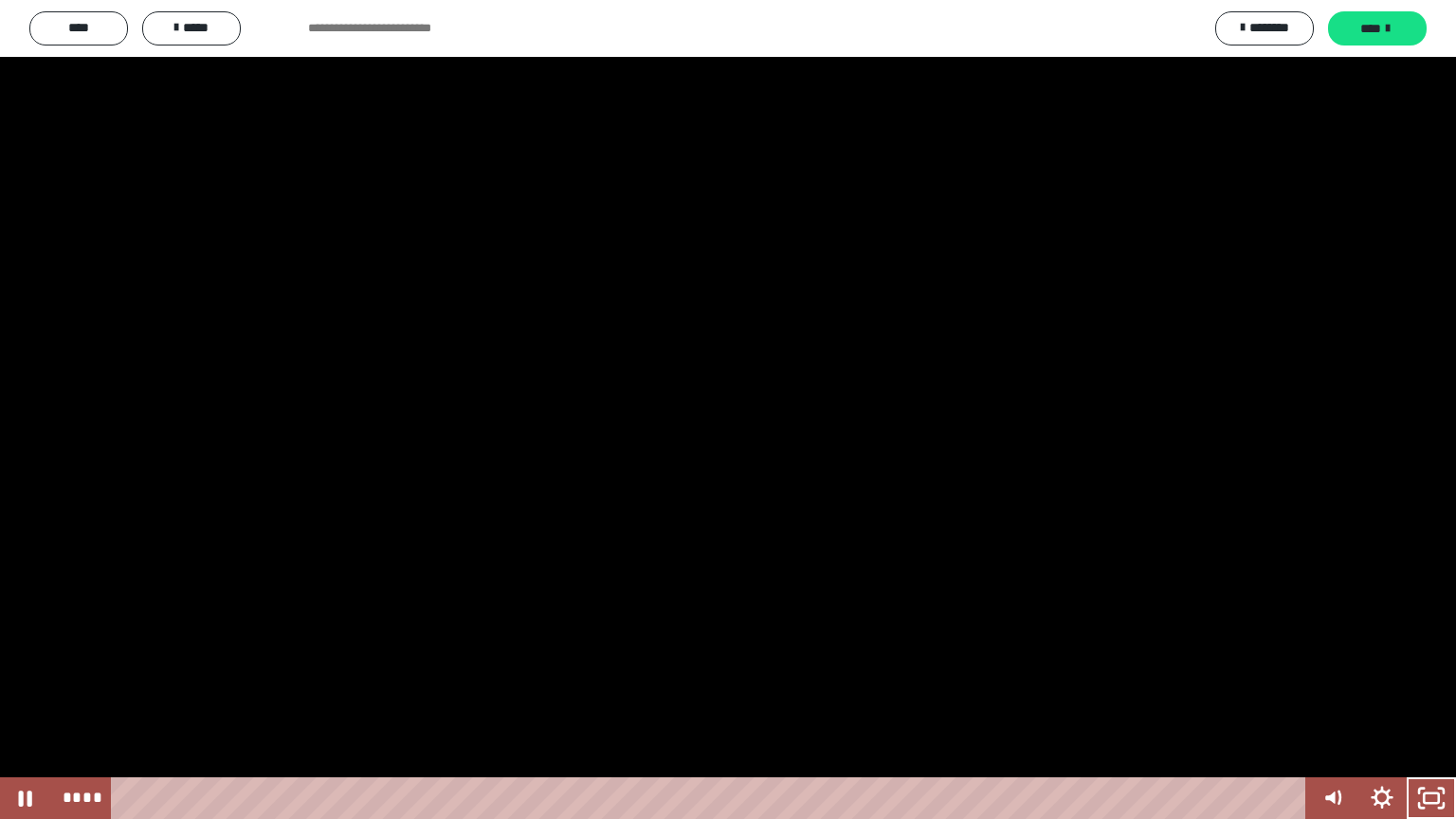 type 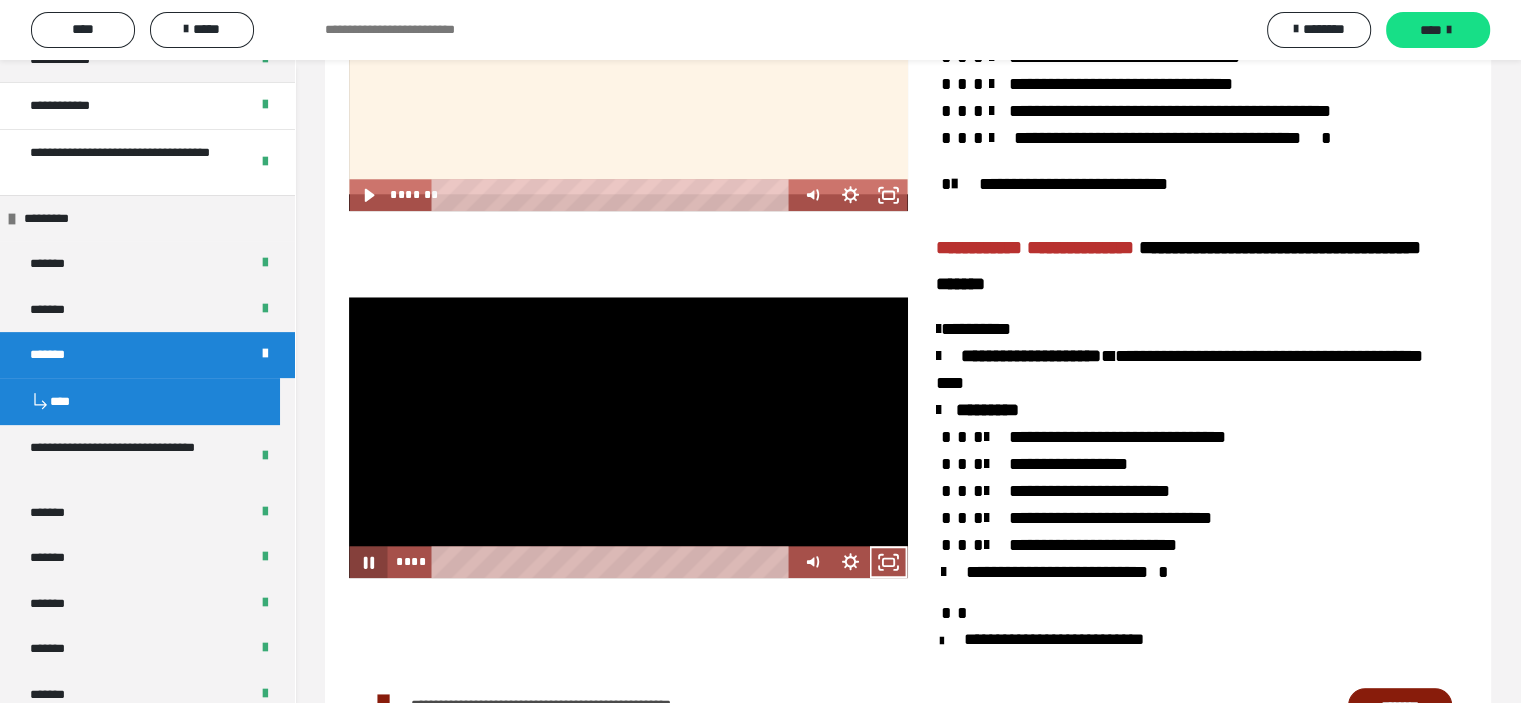 click 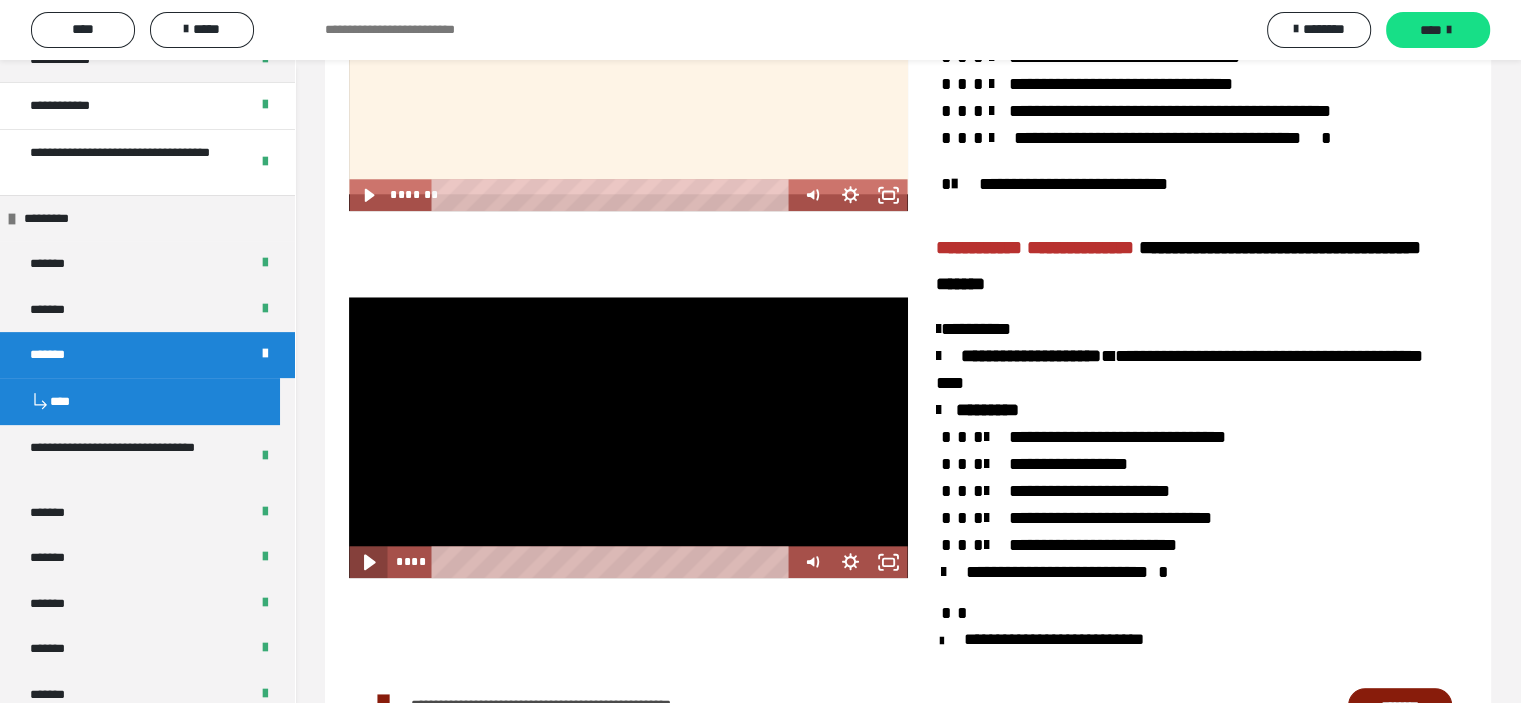 click 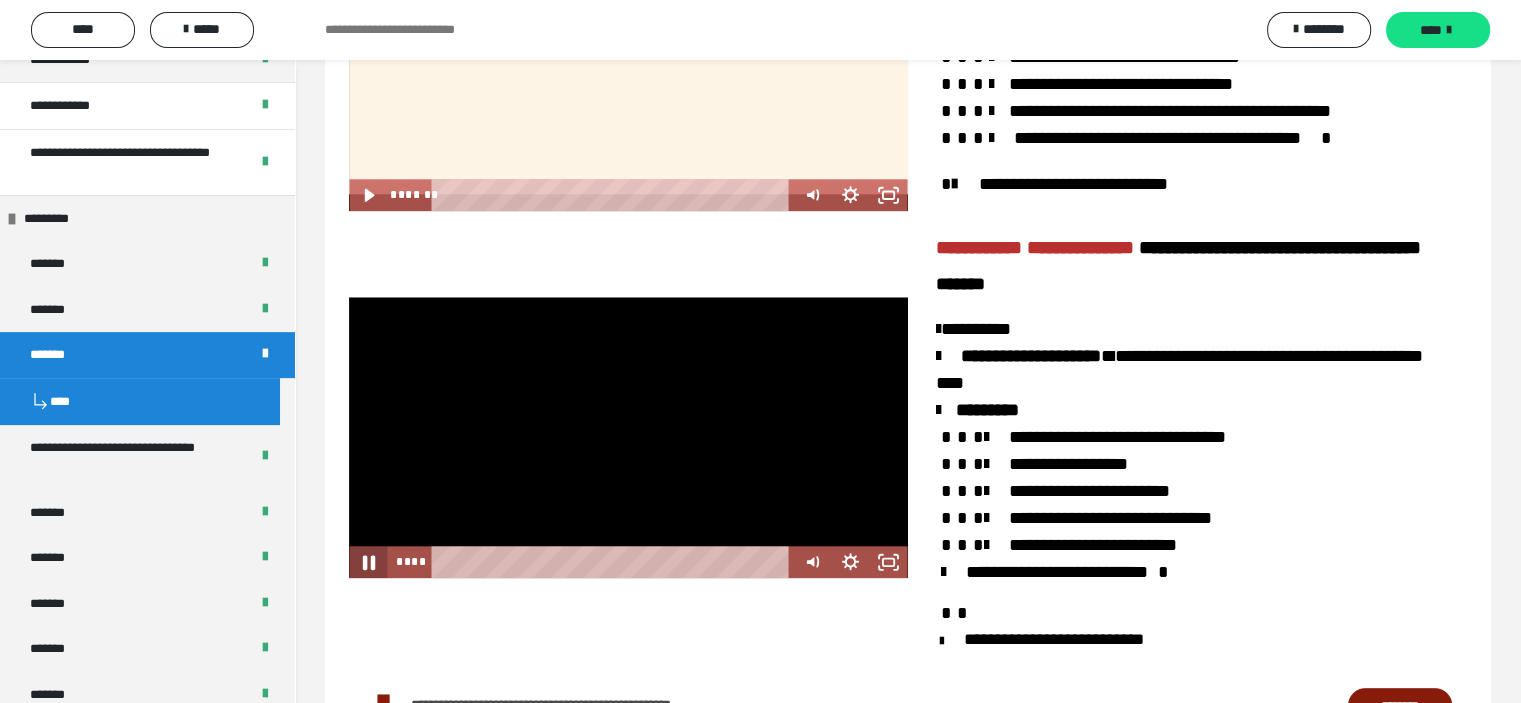 click 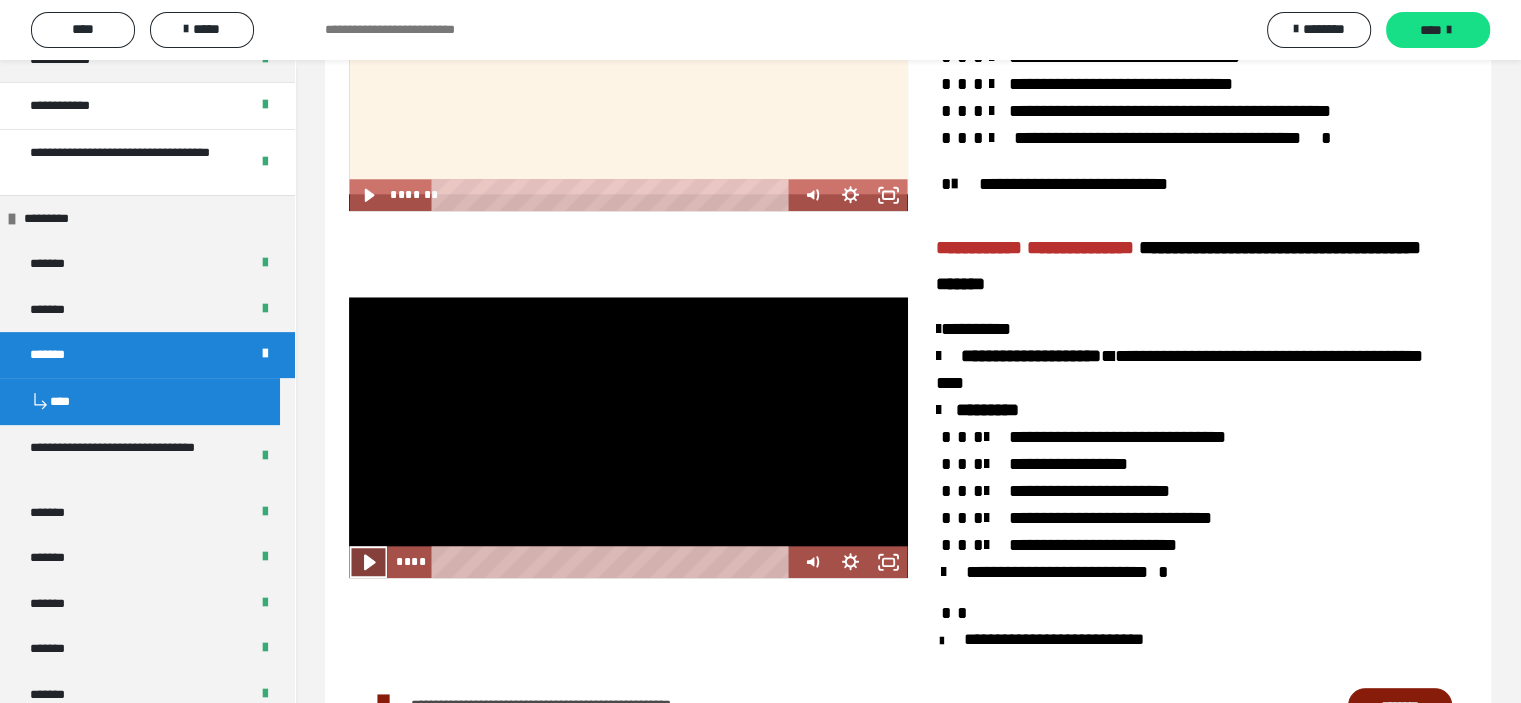 click 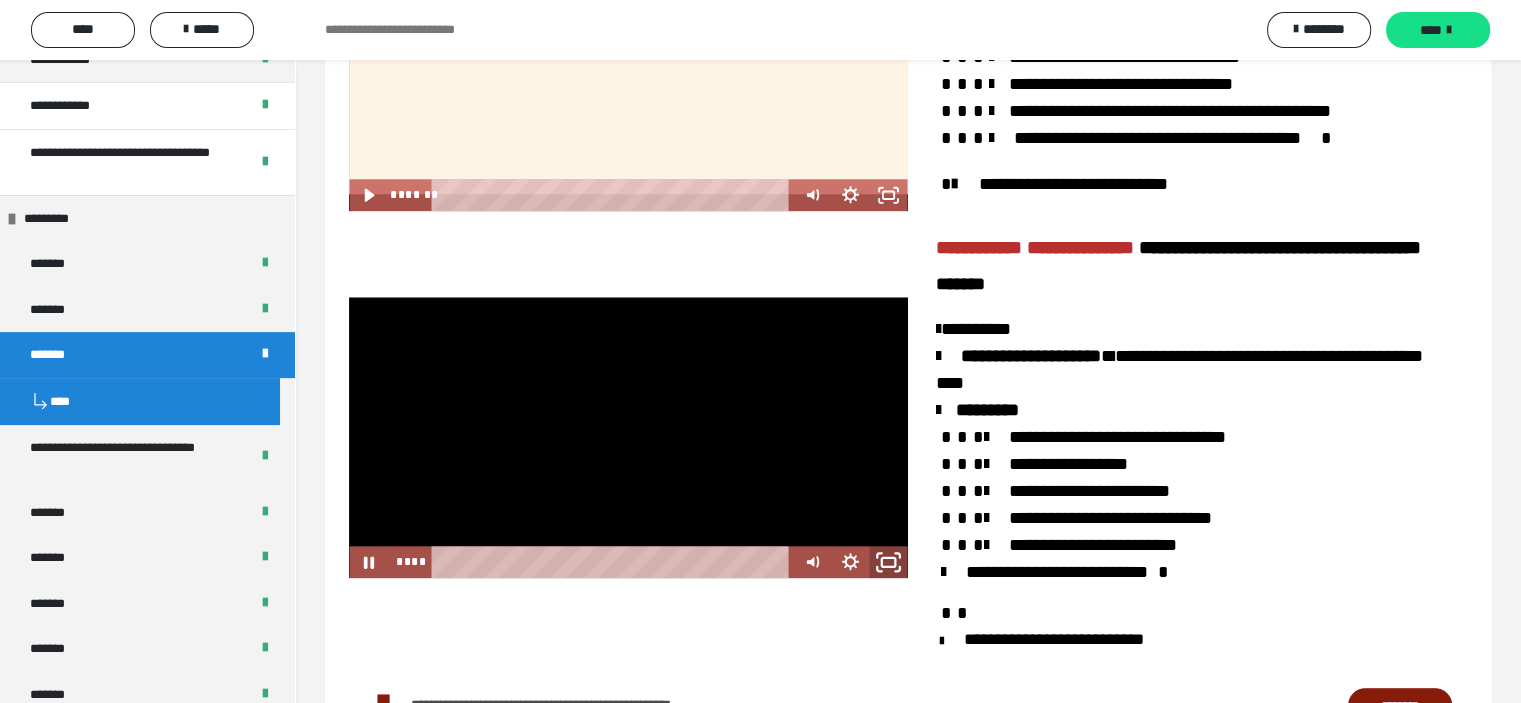 click 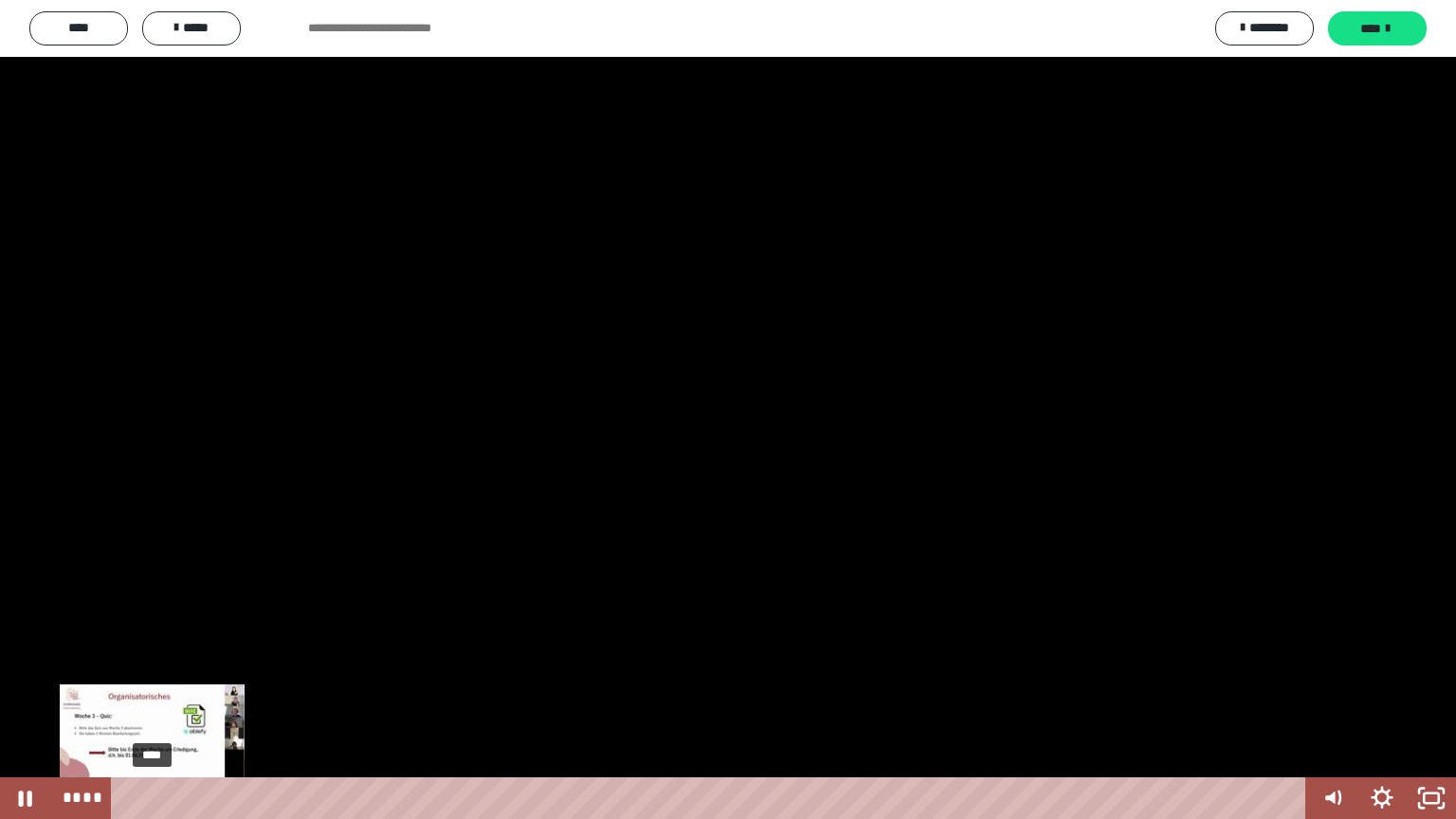 click at bounding box center (152, 798) 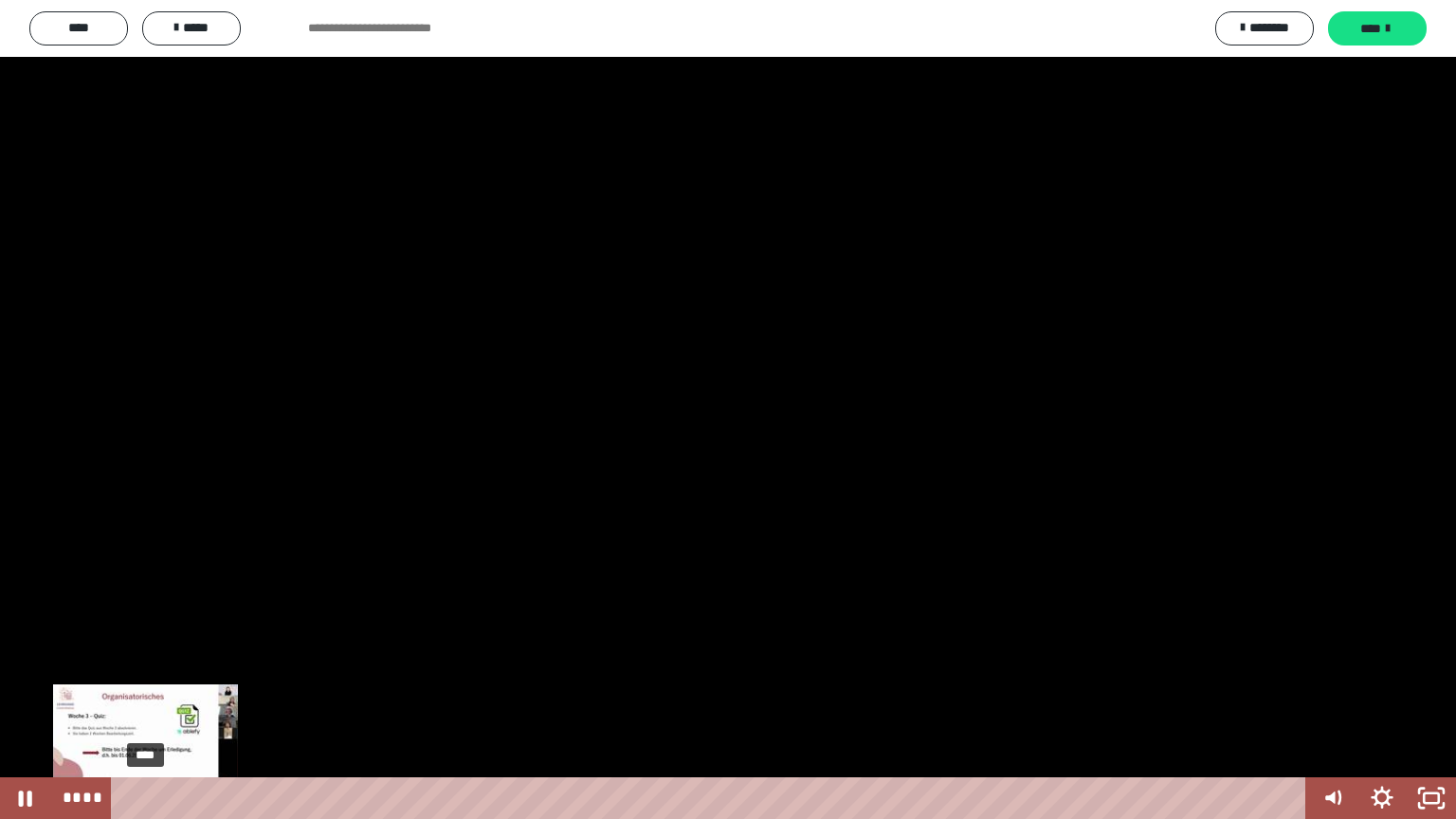 click at bounding box center (145, 798) 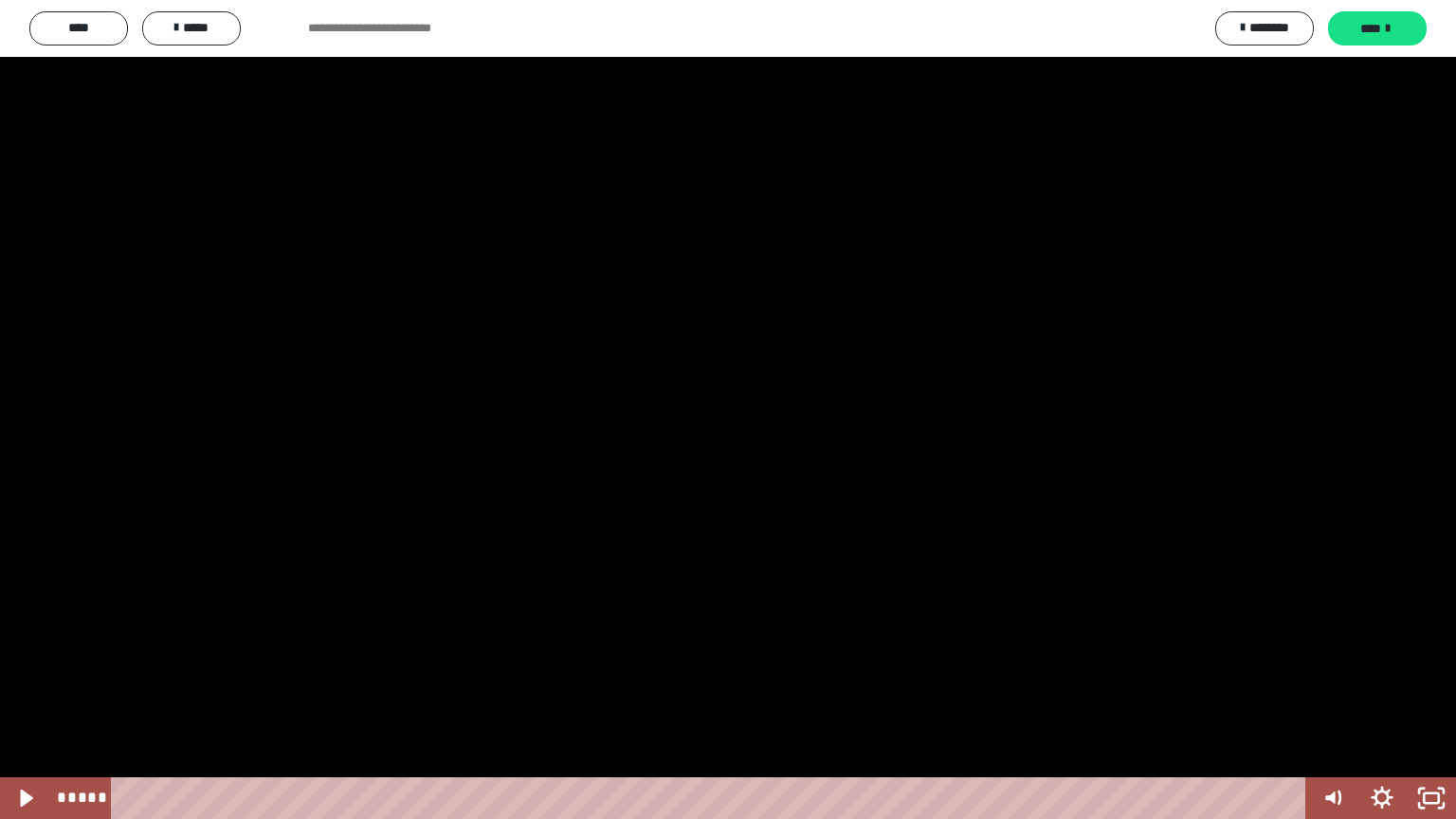 click at bounding box center [728, 410] 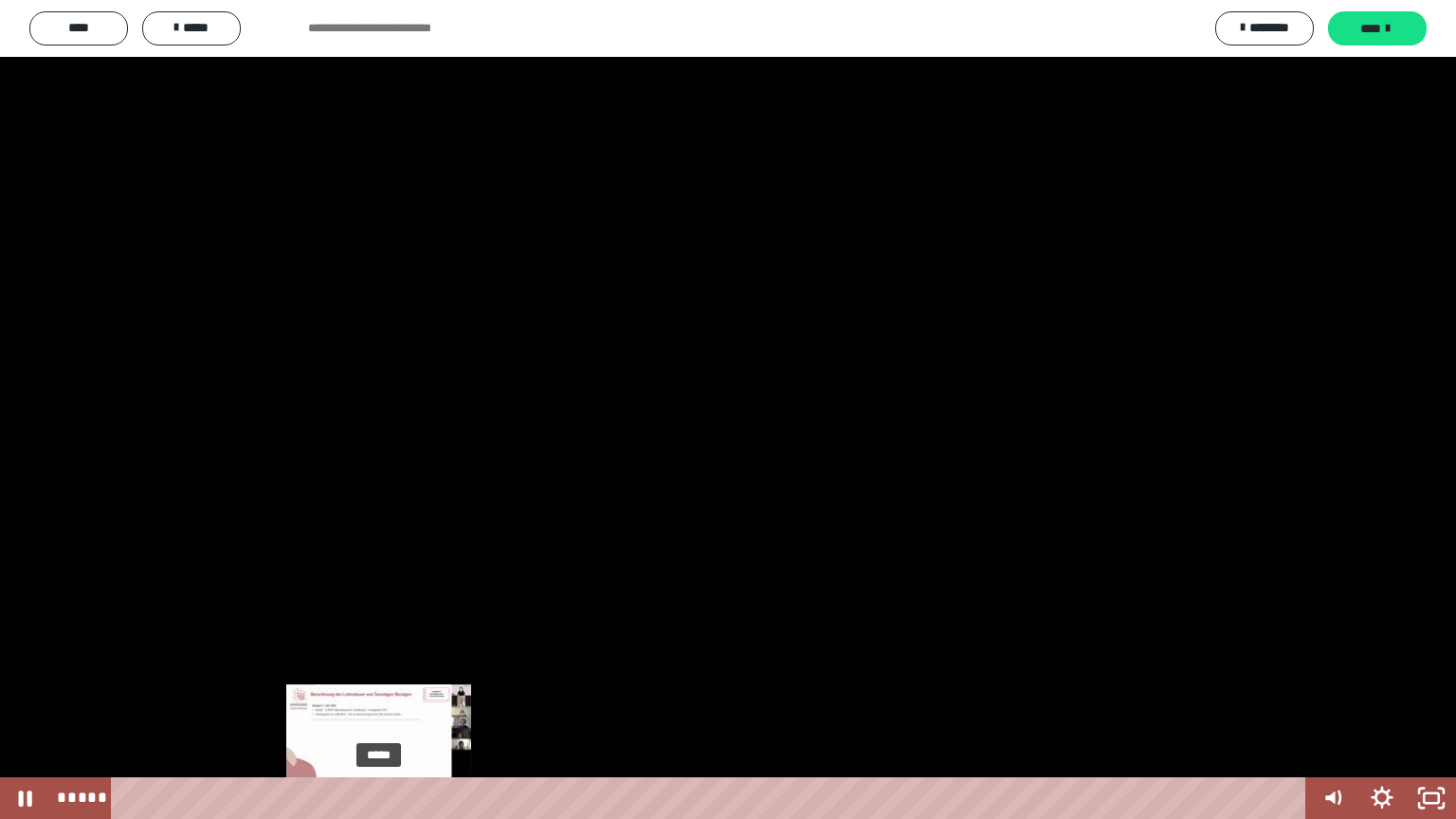 click at bounding box center [378, 798] 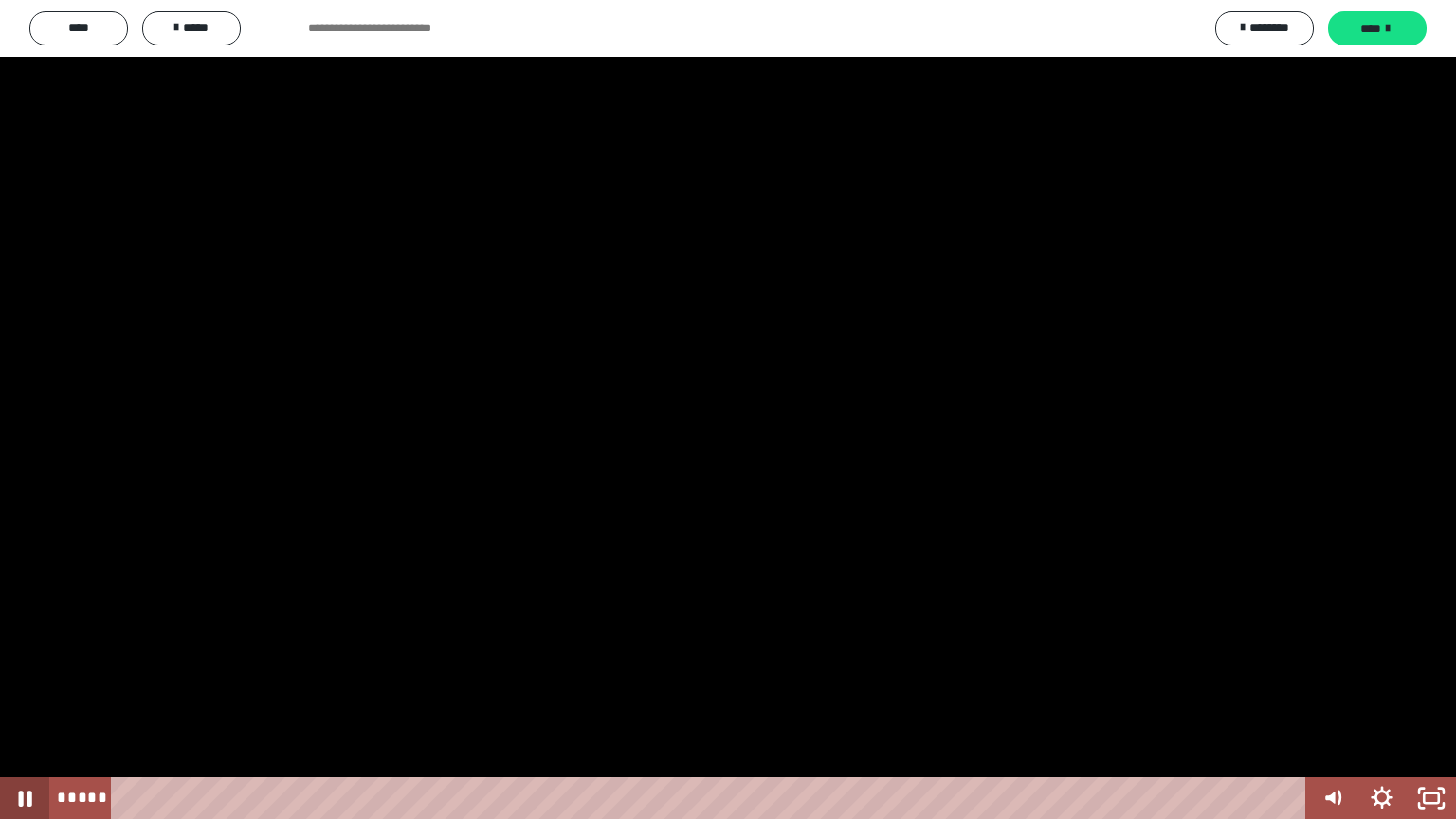 click 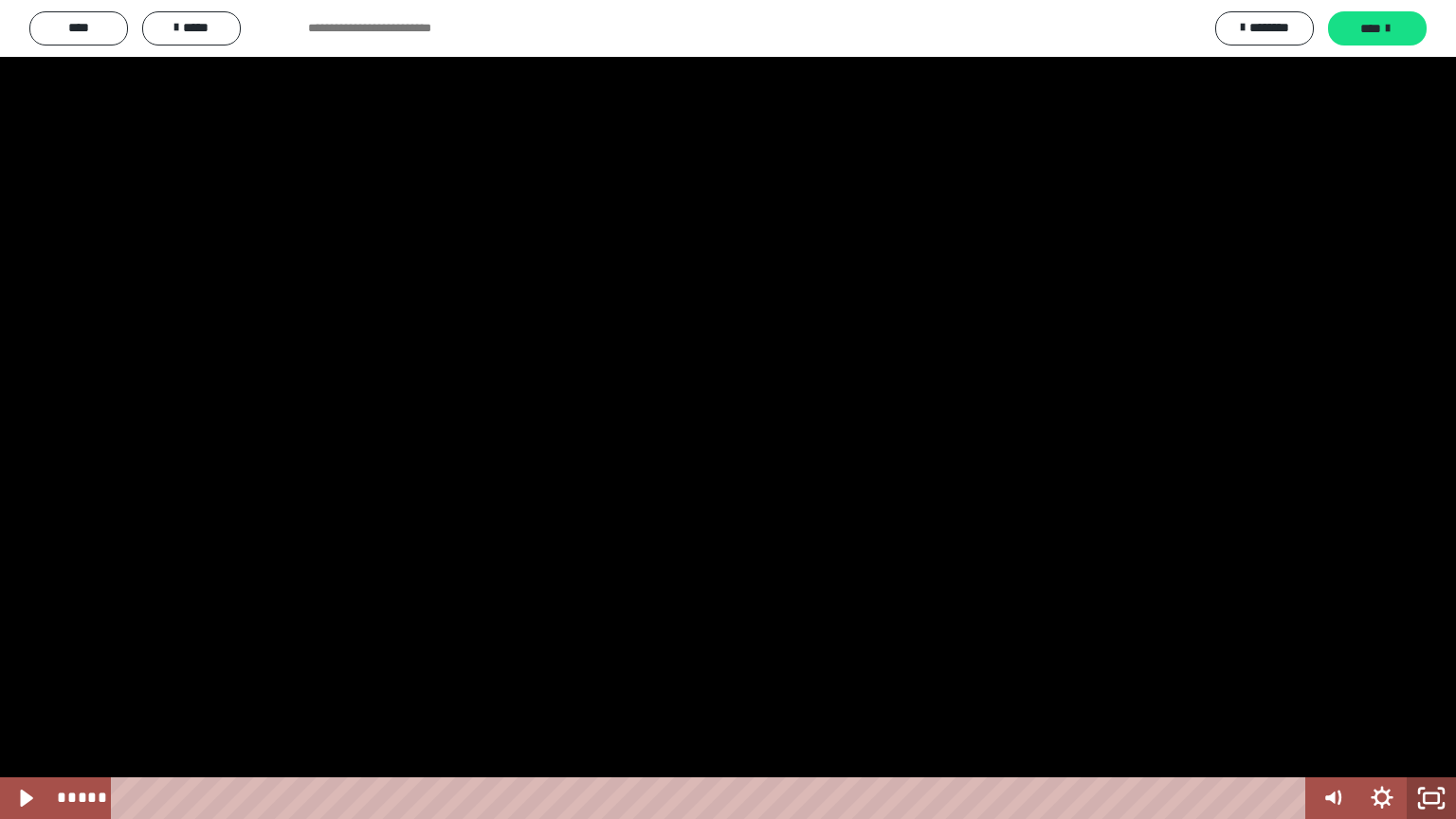 click 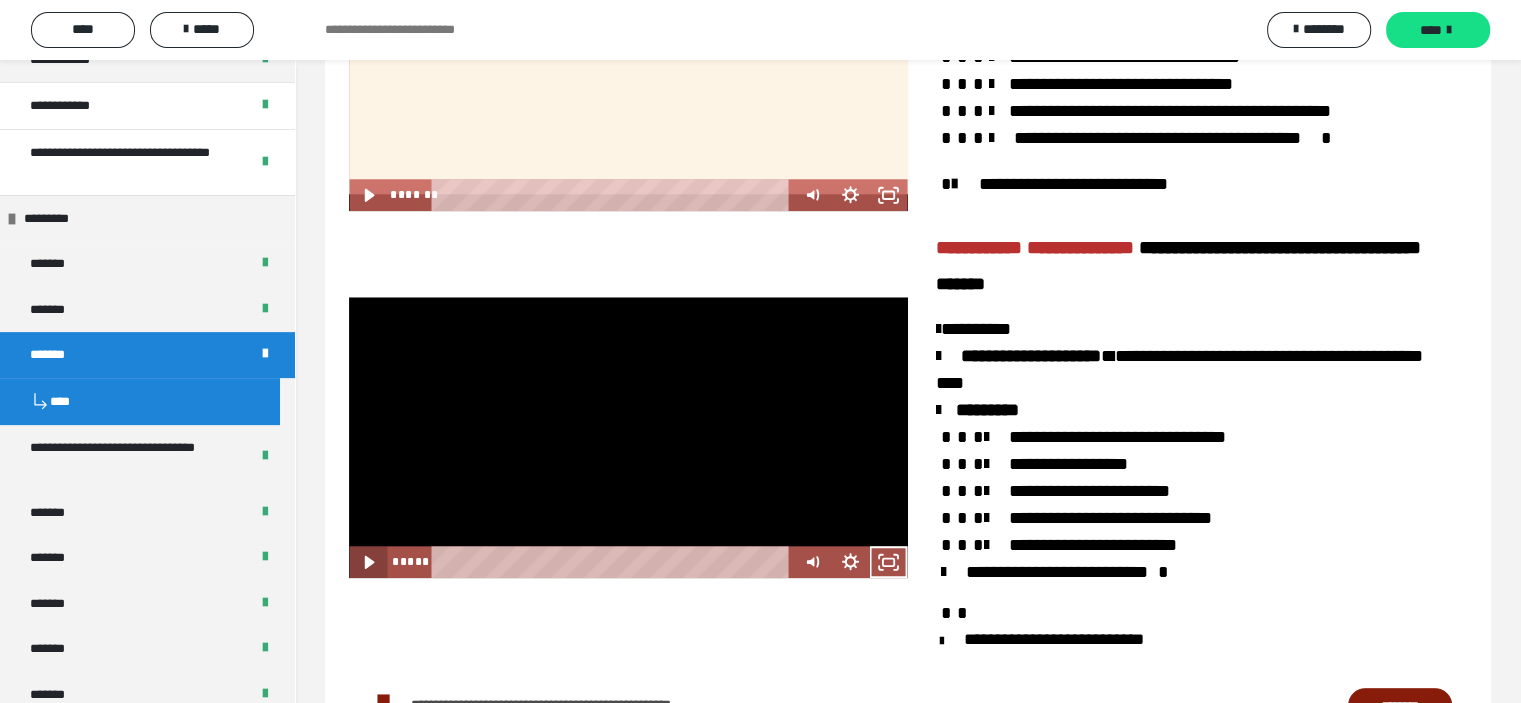 click 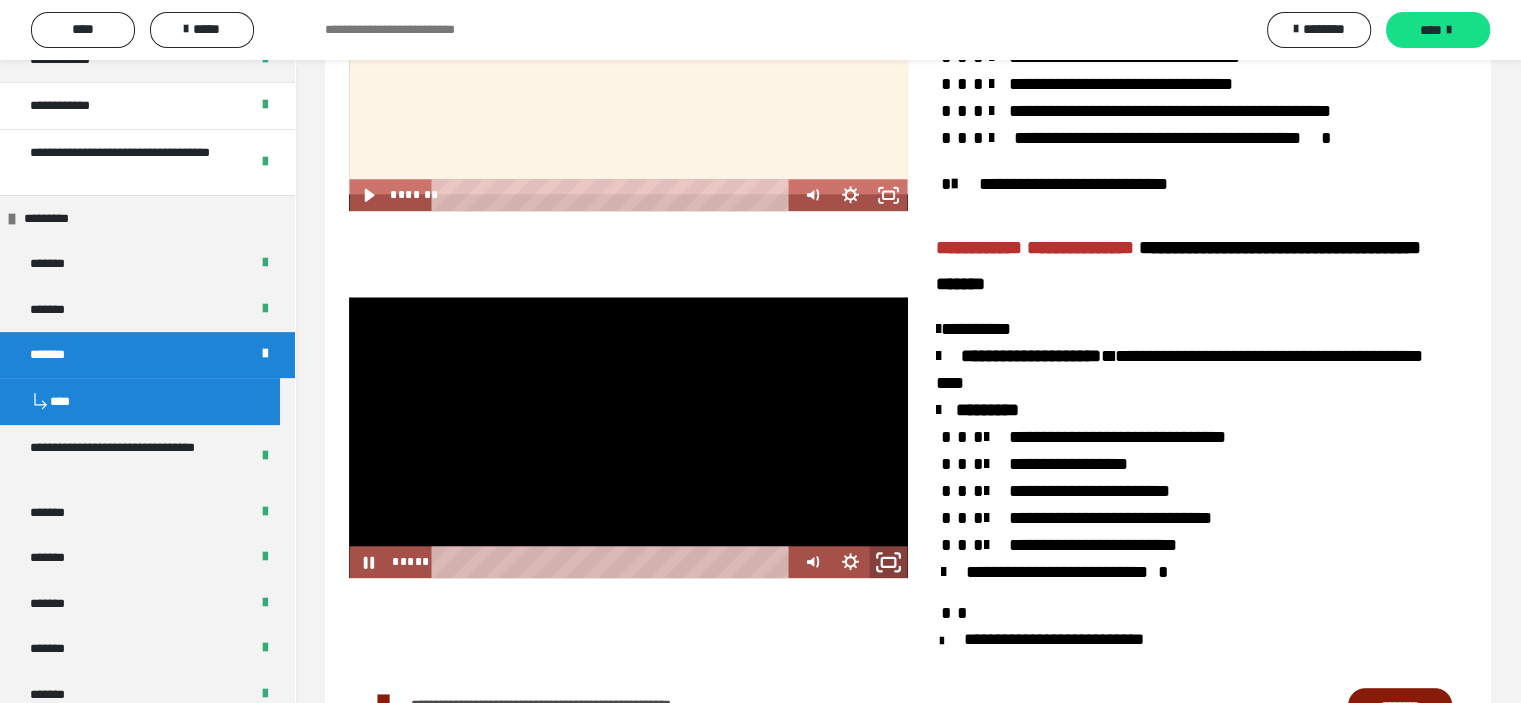 click 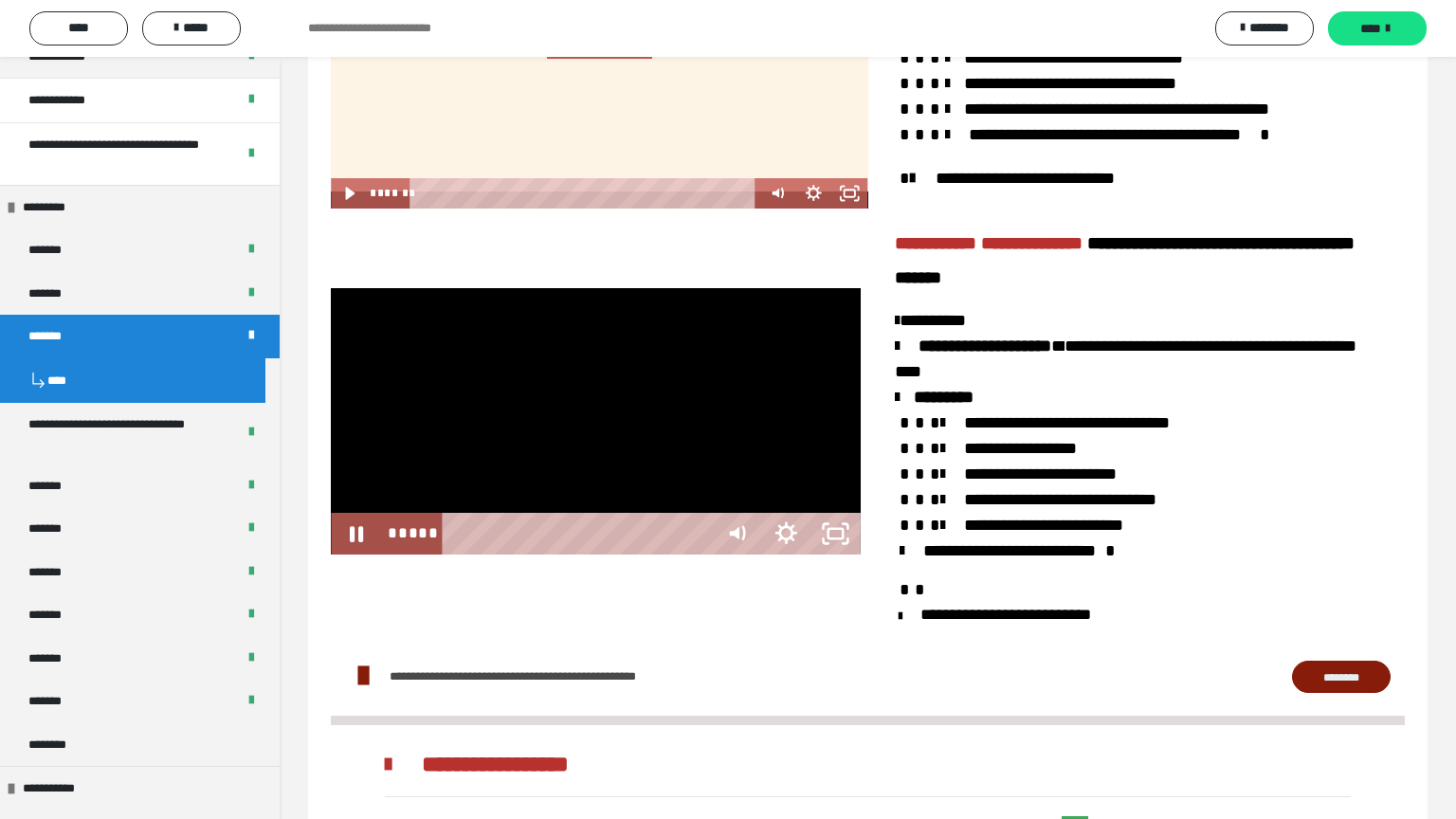 click at bounding box center (836, 534) 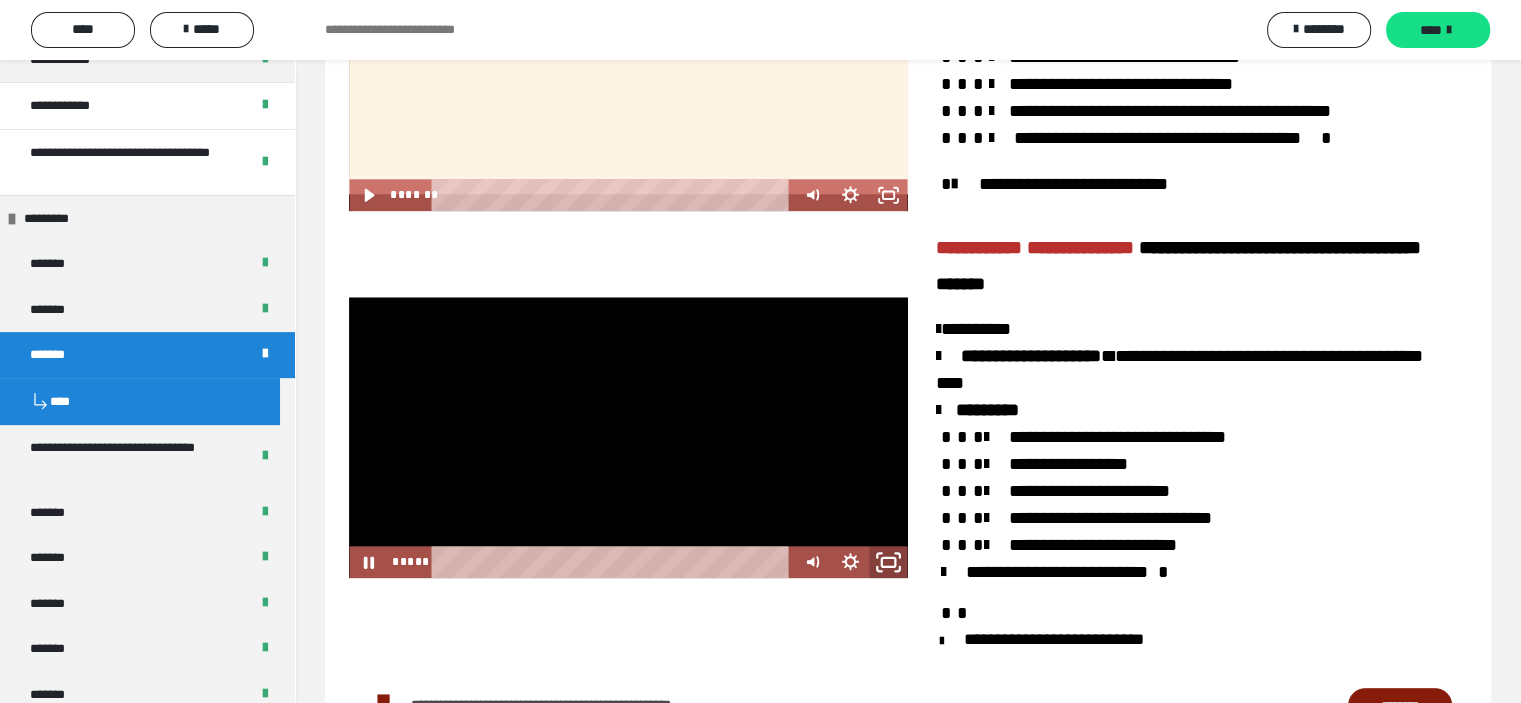 click 